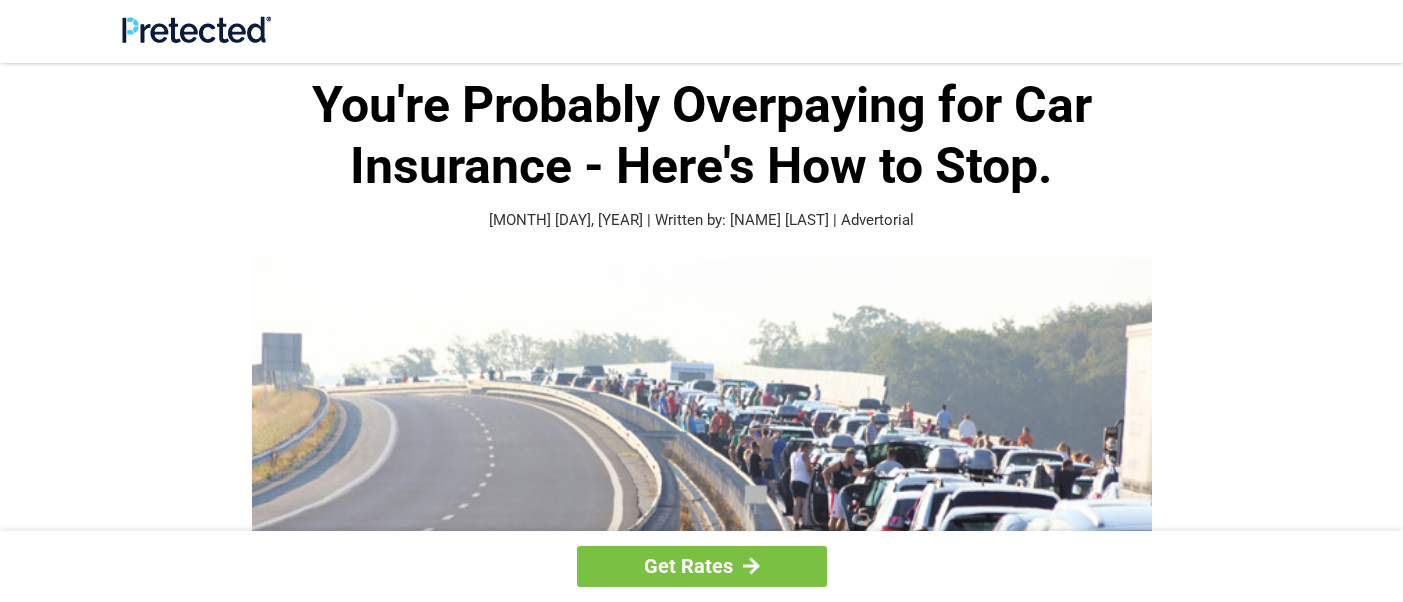 scroll, scrollTop: 0, scrollLeft: 0, axis: both 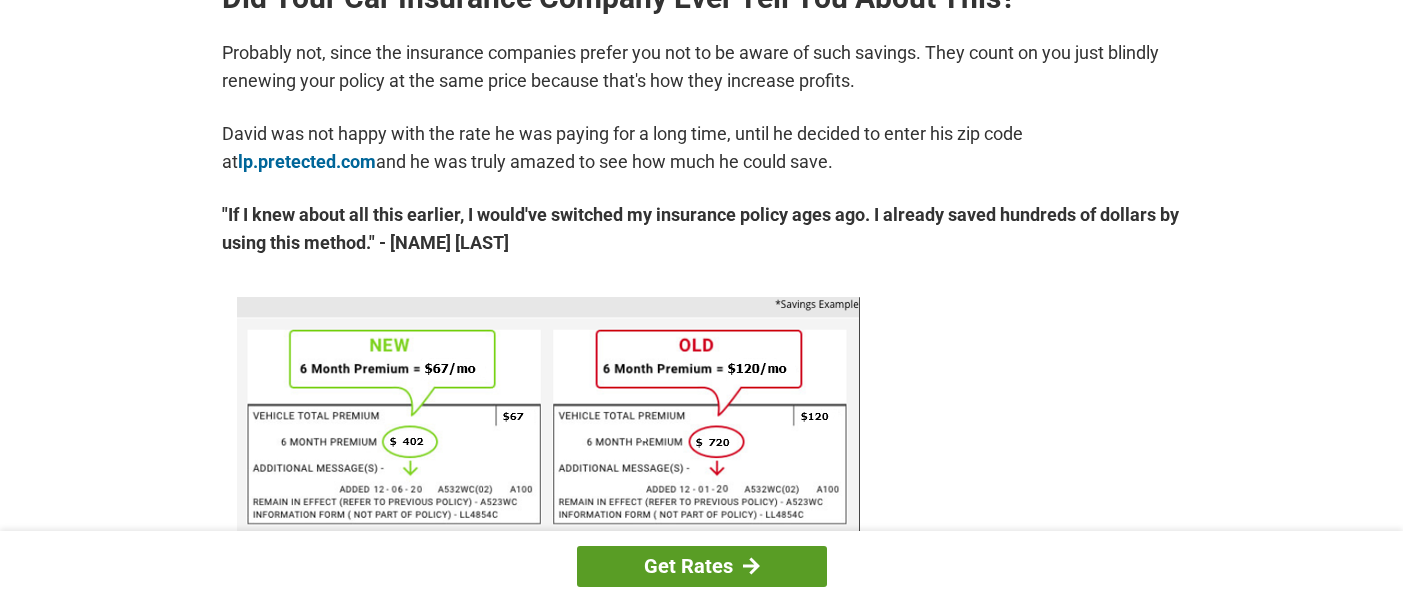 click on "Get Rates" at bounding box center (702, 566) 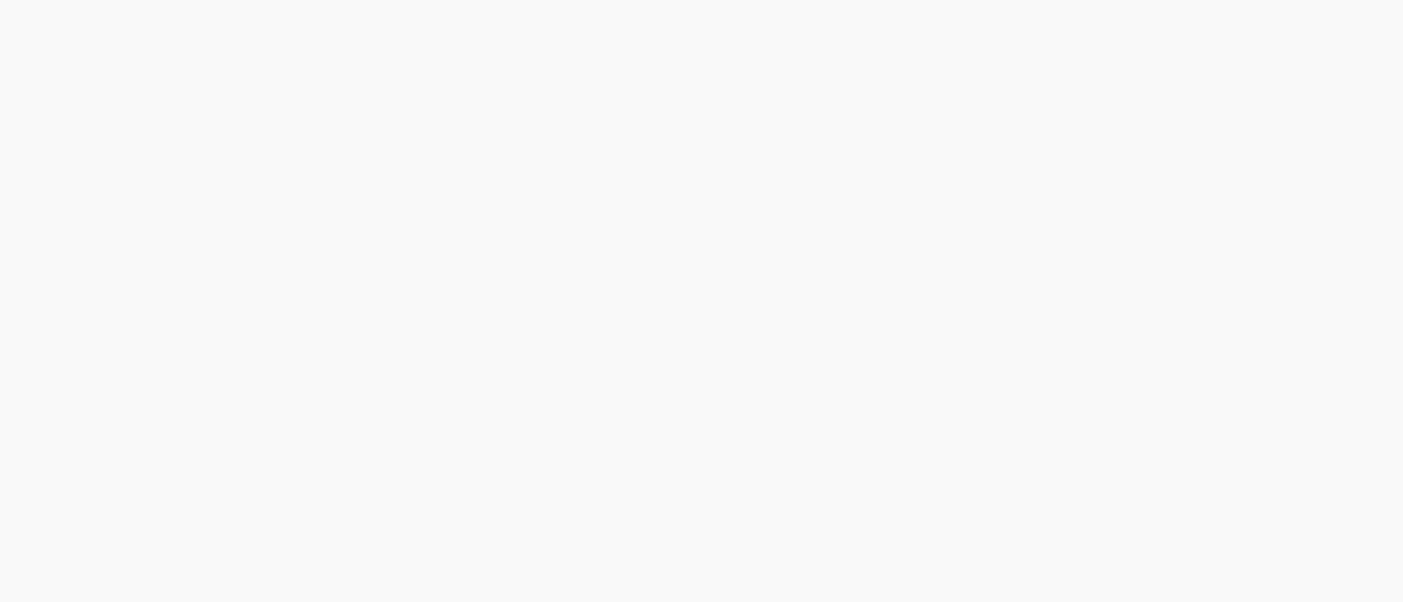 scroll, scrollTop: 0, scrollLeft: 0, axis: both 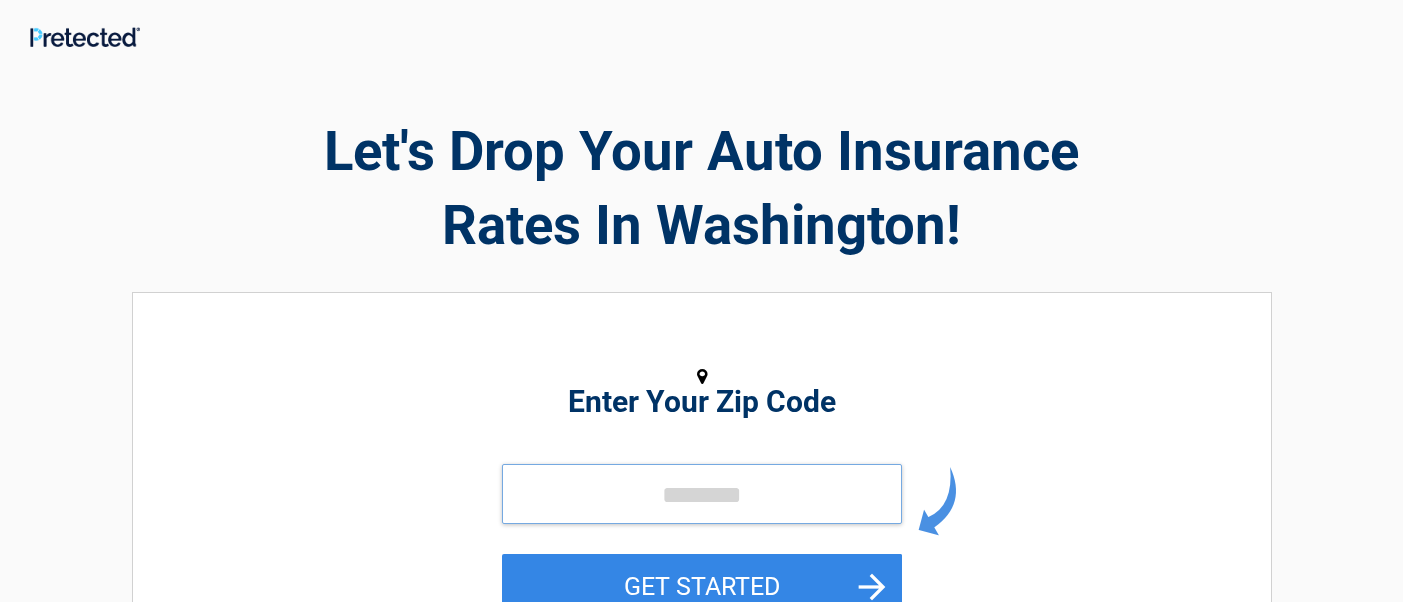 click at bounding box center (702, 494) 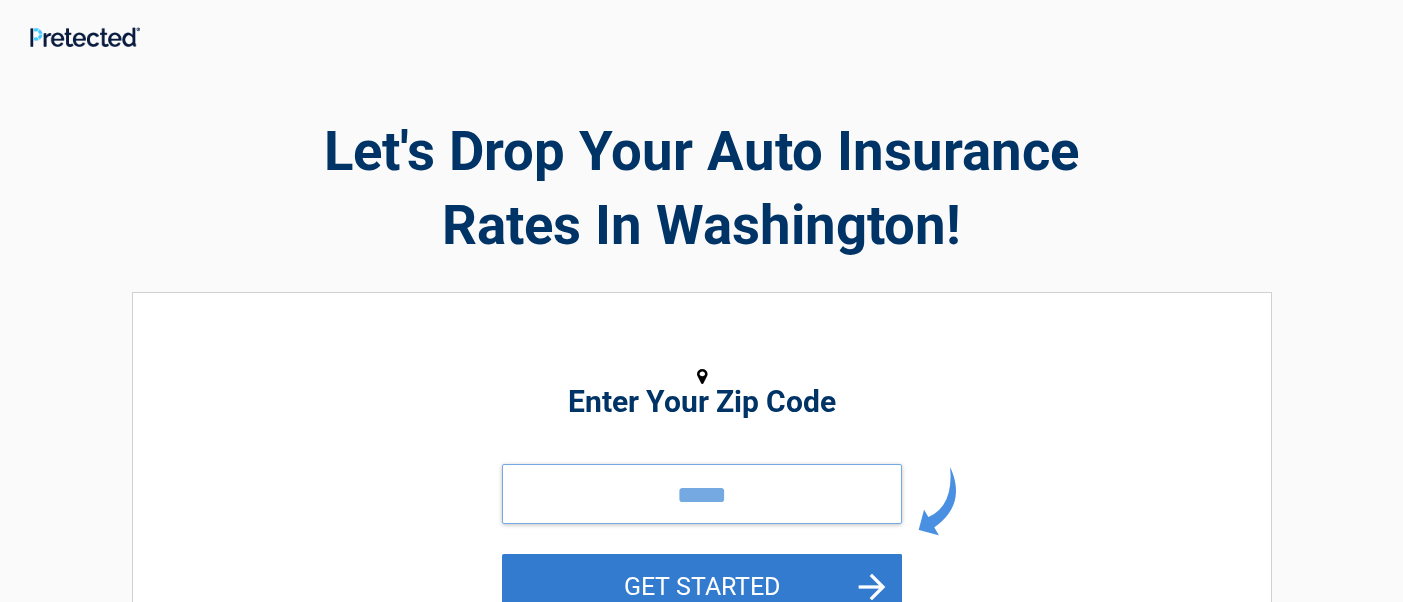 type on "*****" 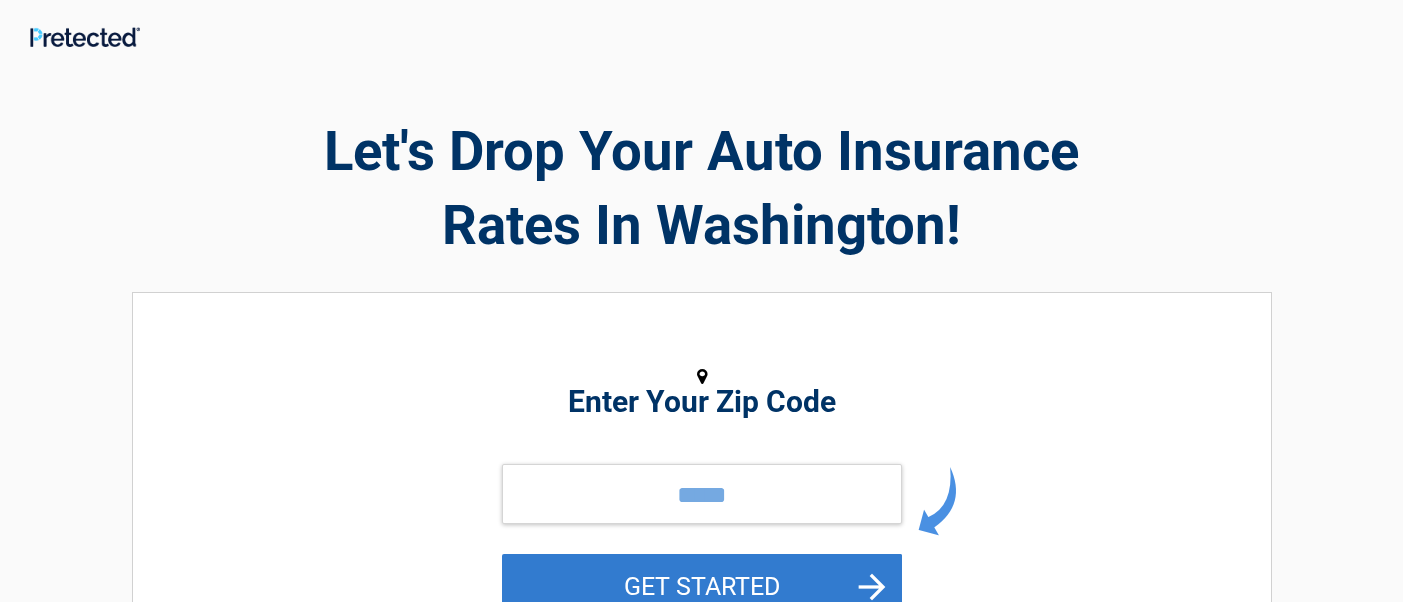click on "GET STARTED" at bounding box center [702, 586] 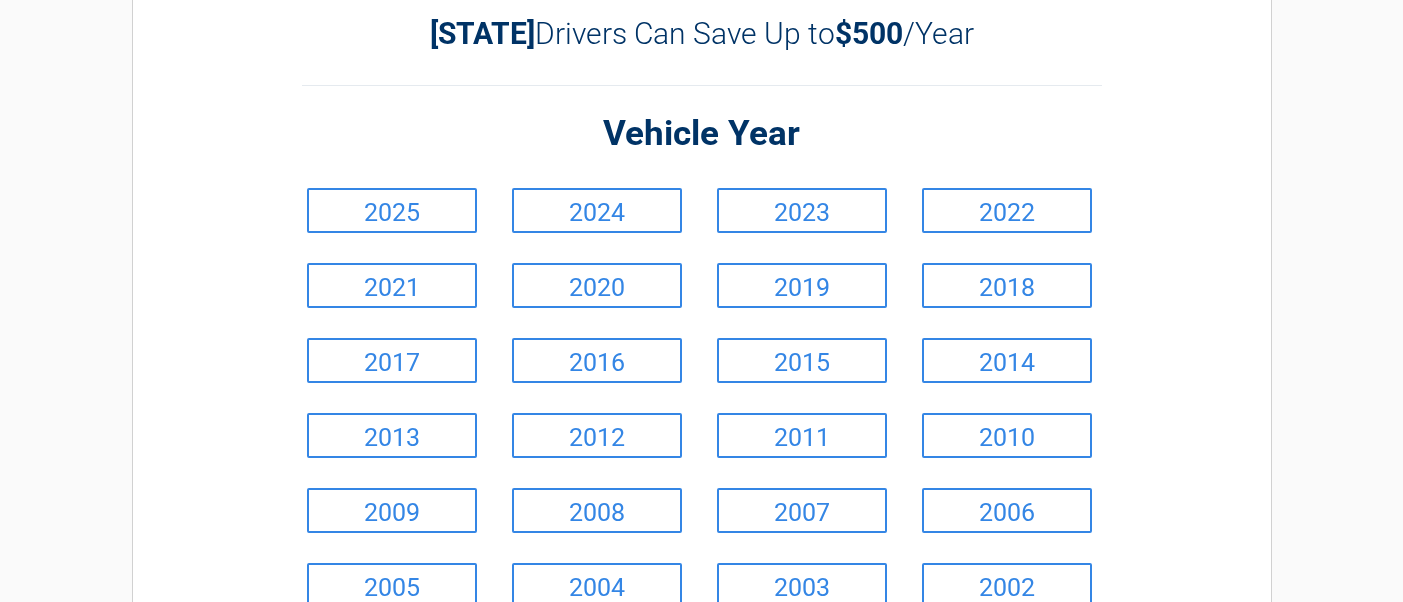 scroll, scrollTop: 120, scrollLeft: 0, axis: vertical 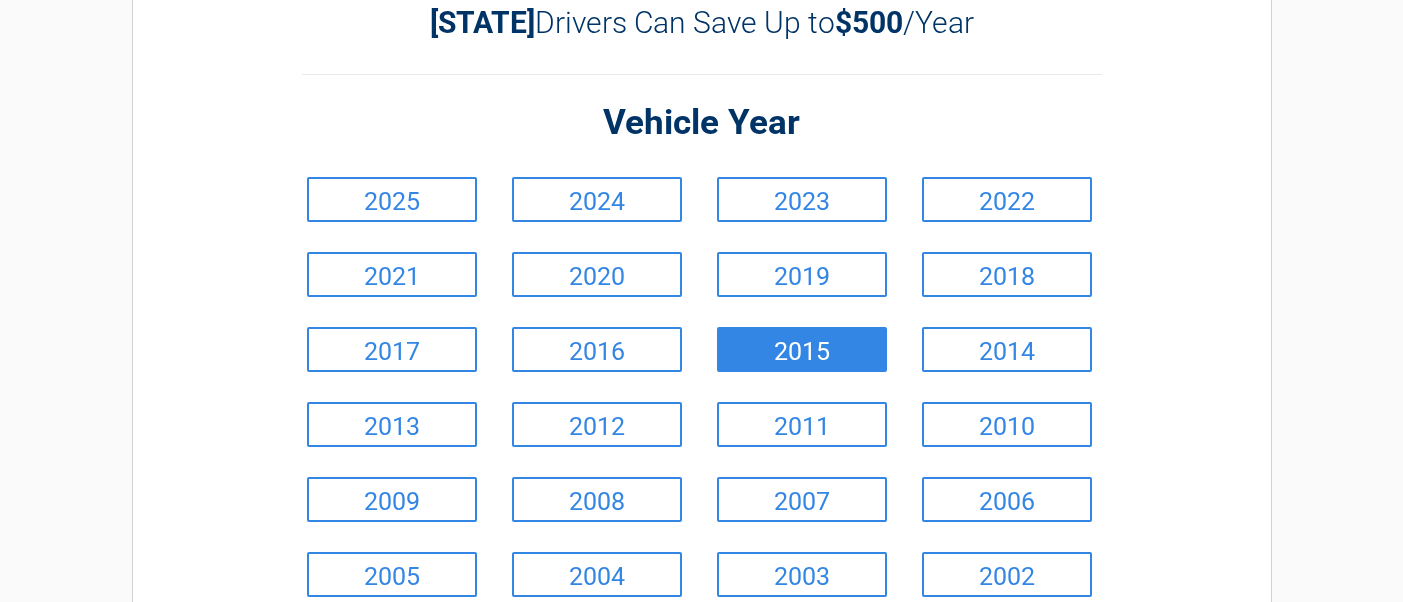 click on "2015" at bounding box center (802, 349) 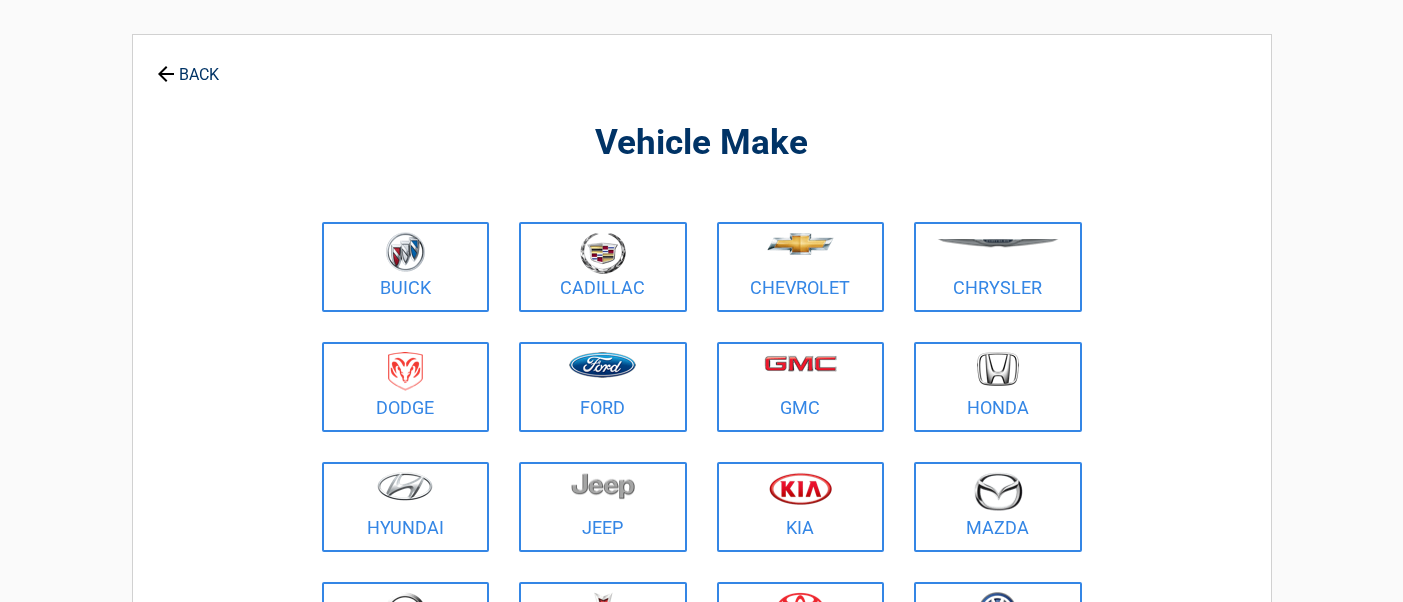 scroll, scrollTop: 0, scrollLeft: 0, axis: both 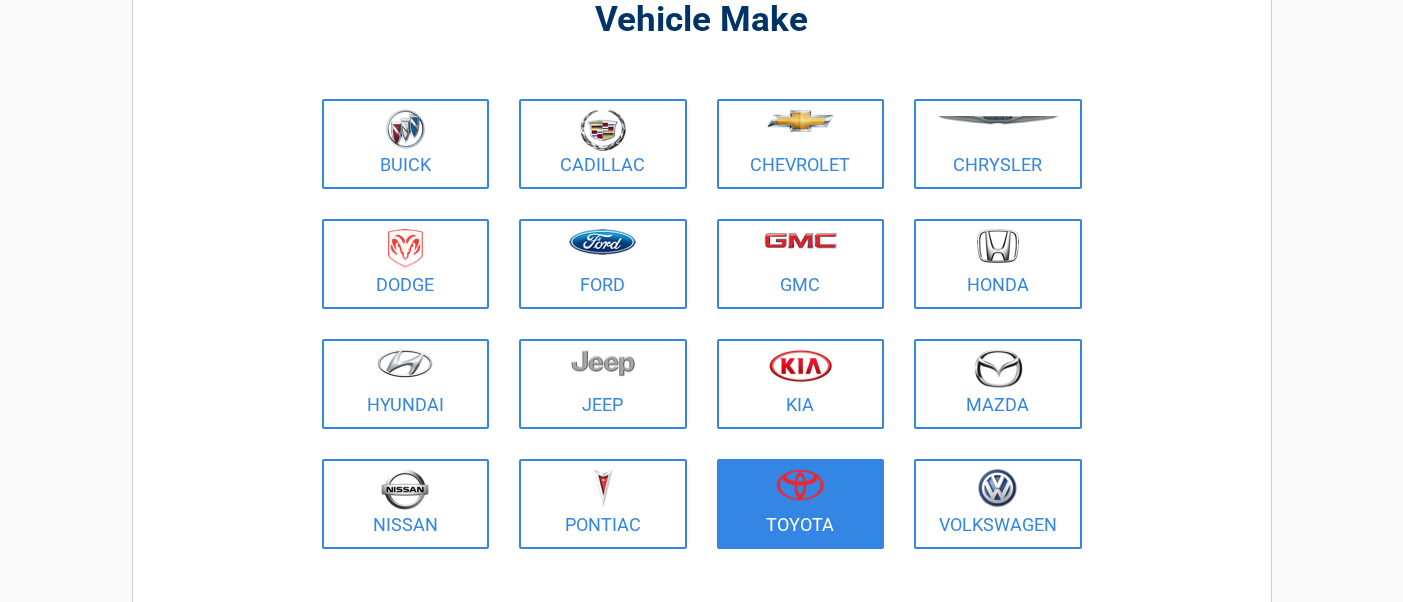 click at bounding box center [800, 485] 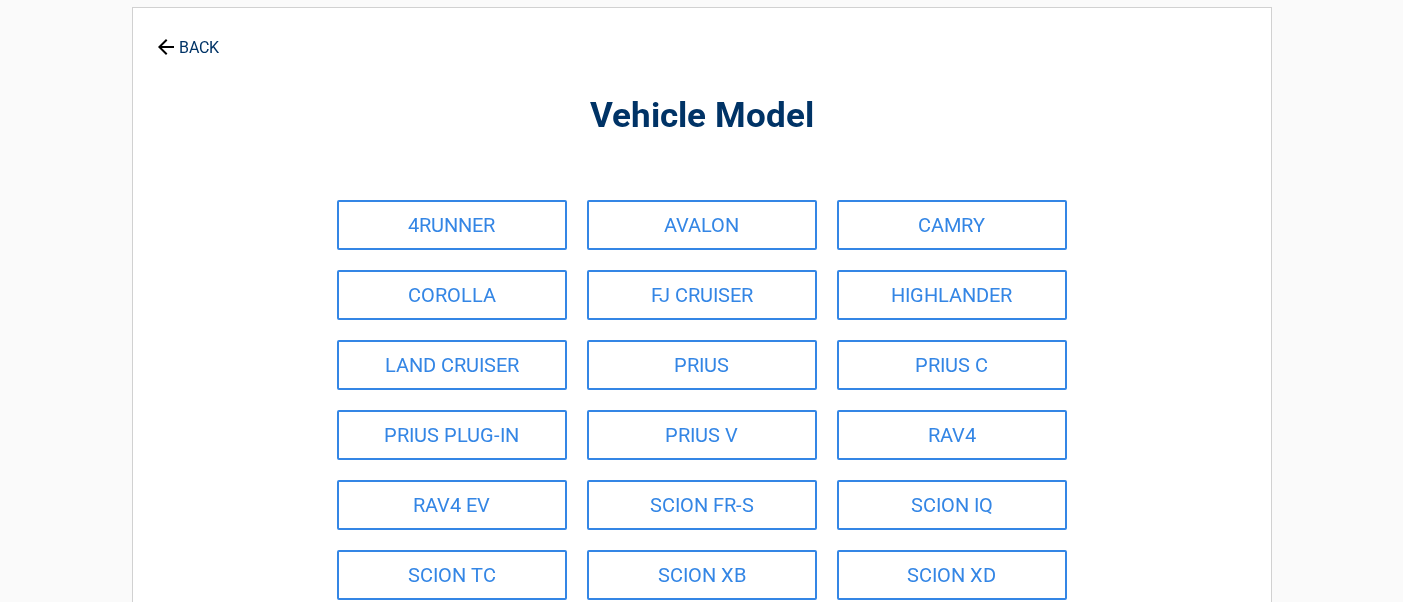 scroll, scrollTop: 0, scrollLeft: 0, axis: both 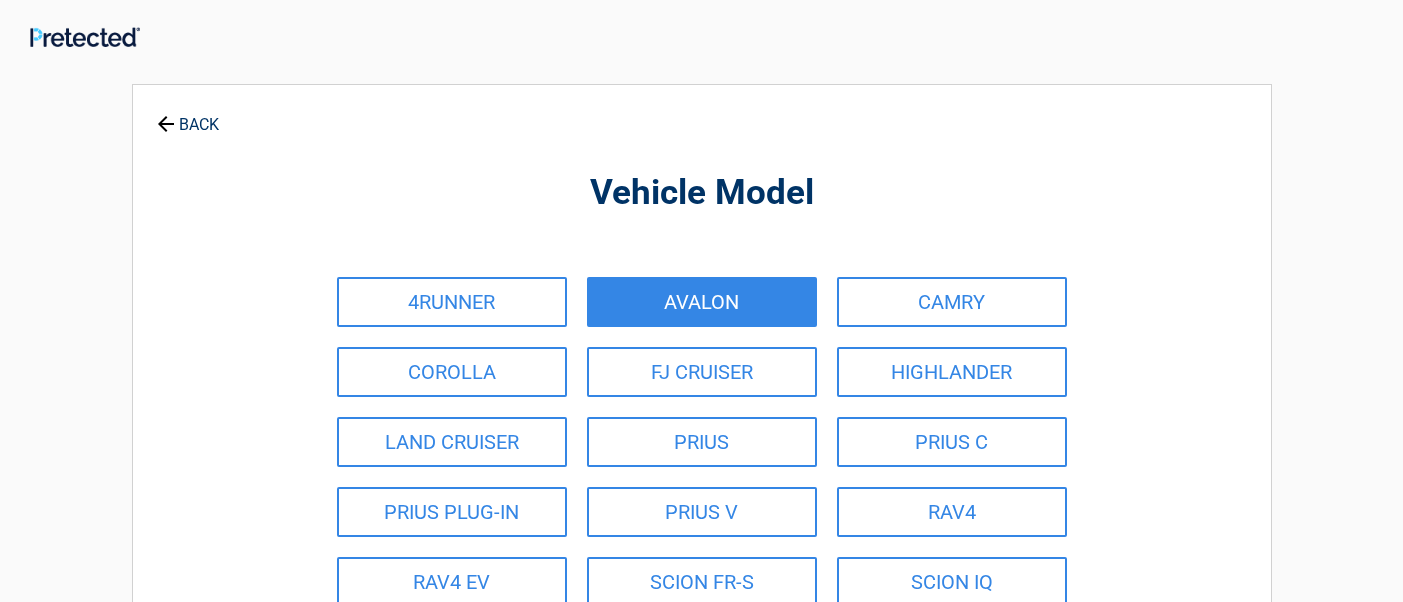click on "AVALON" at bounding box center [702, 302] 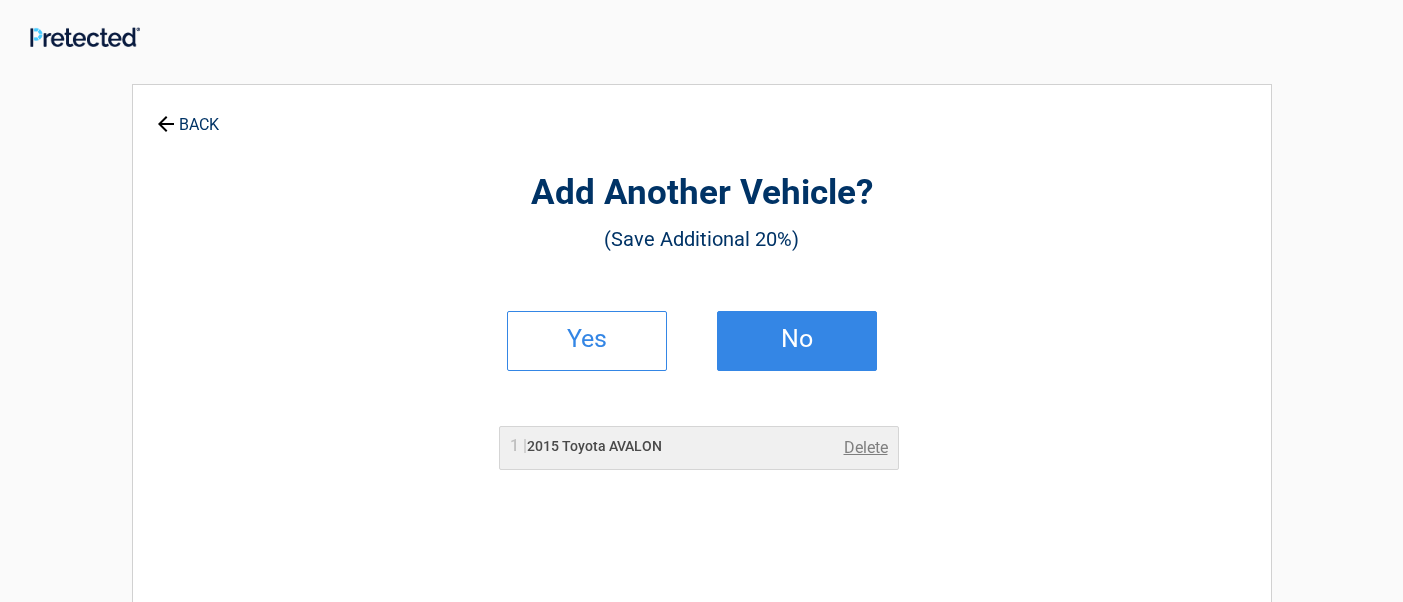 click on "No" at bounding box center [797, 341] 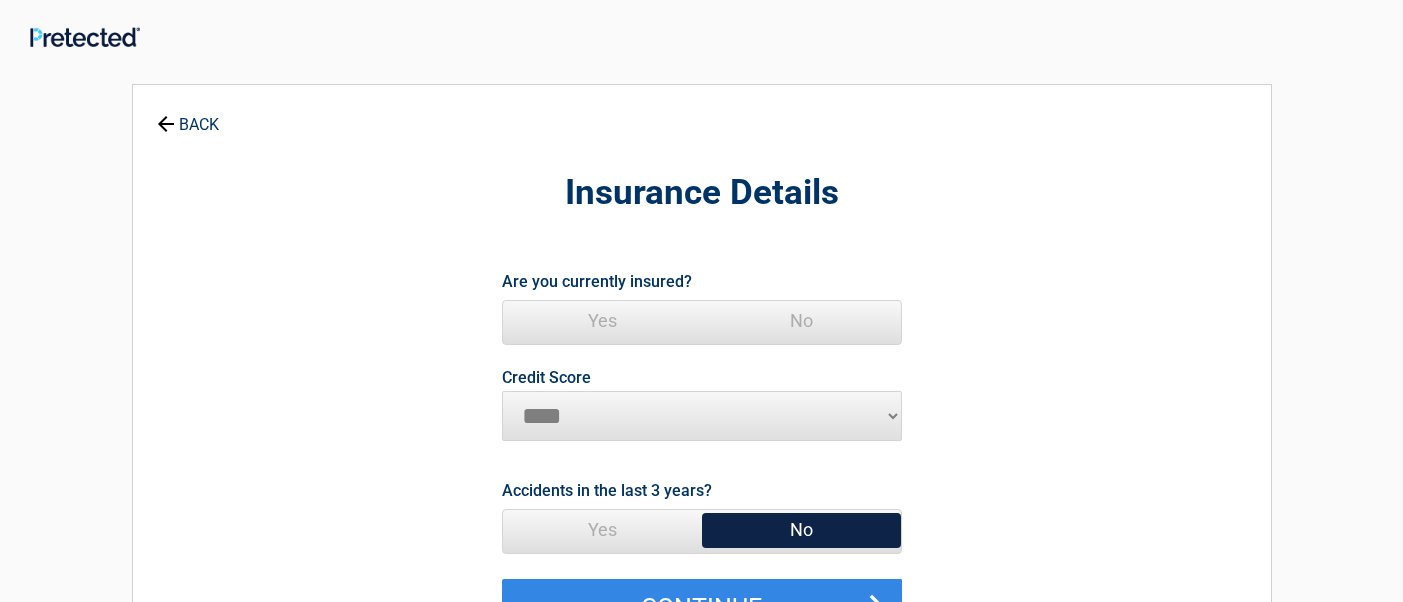 click on "Yes" at bounding box center (602, 321) 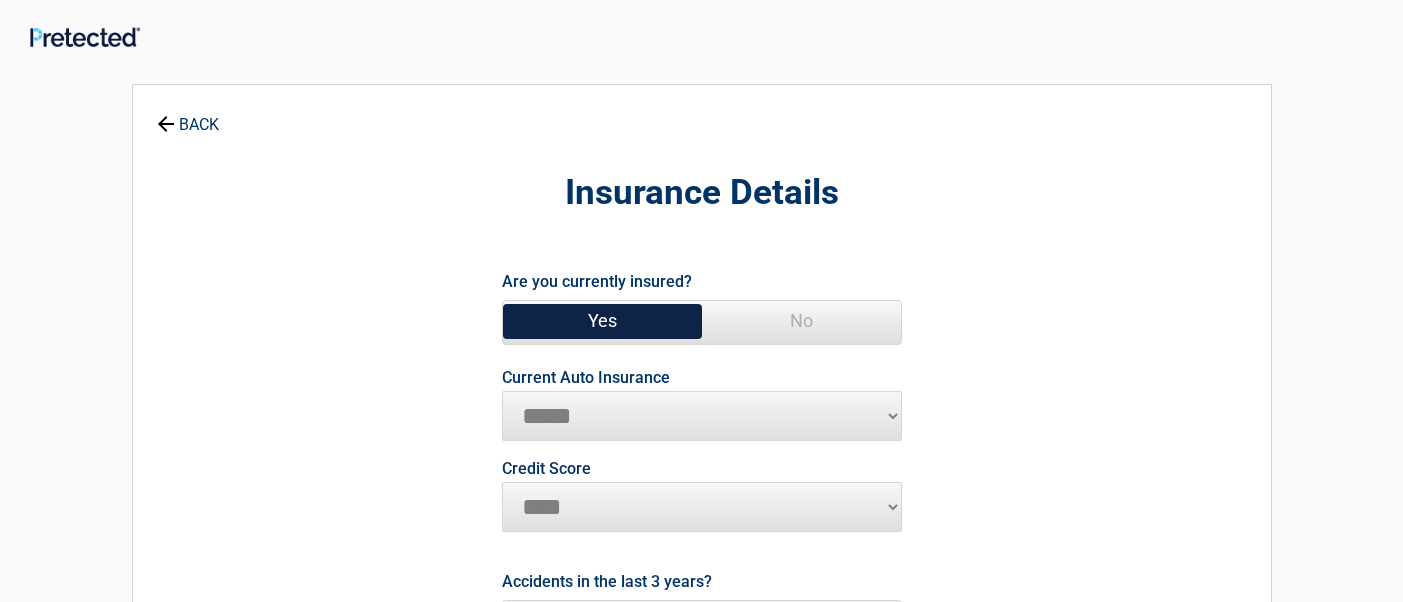 click on "Current Auto Insurance" at bounding box center (586, 378) 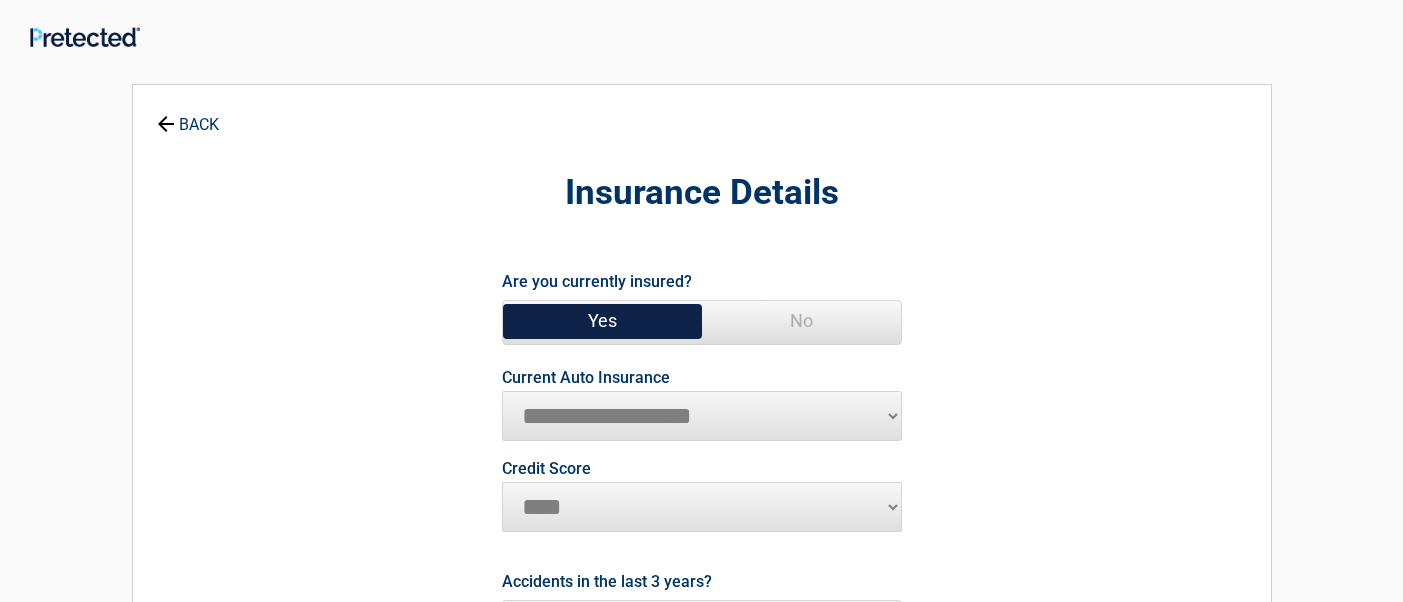 click on "**********" at bounding box center [702, 416] 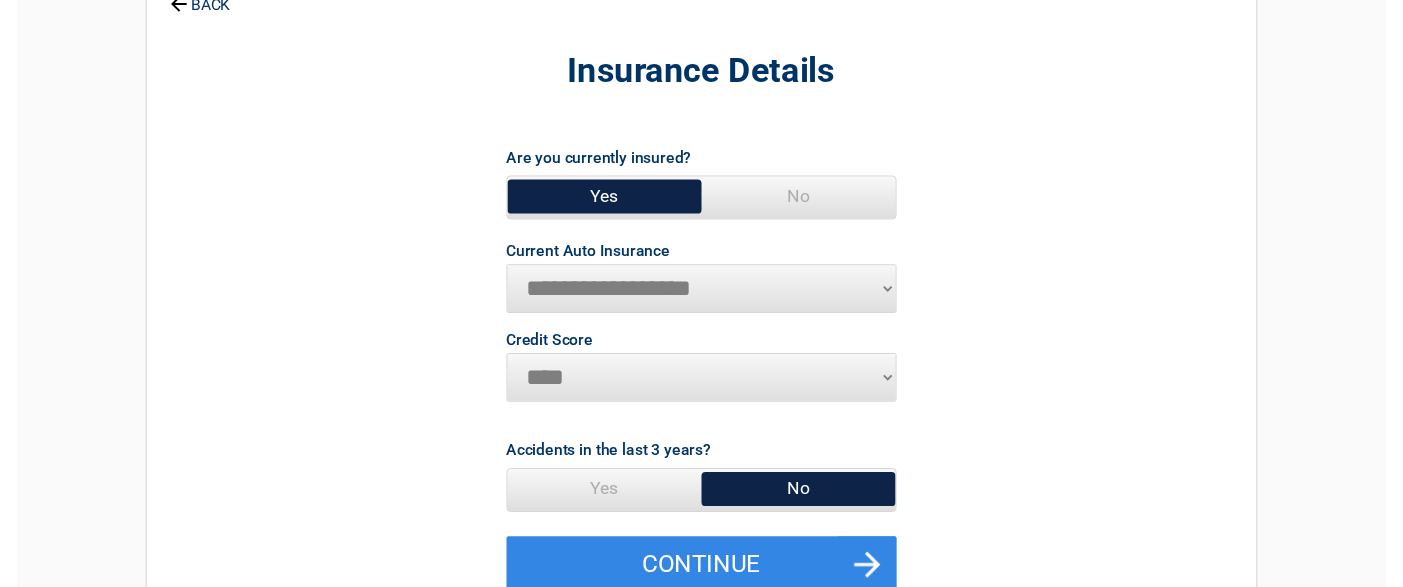scroll, scrollTop: 160, scrollLeft: 0, axis: vertical 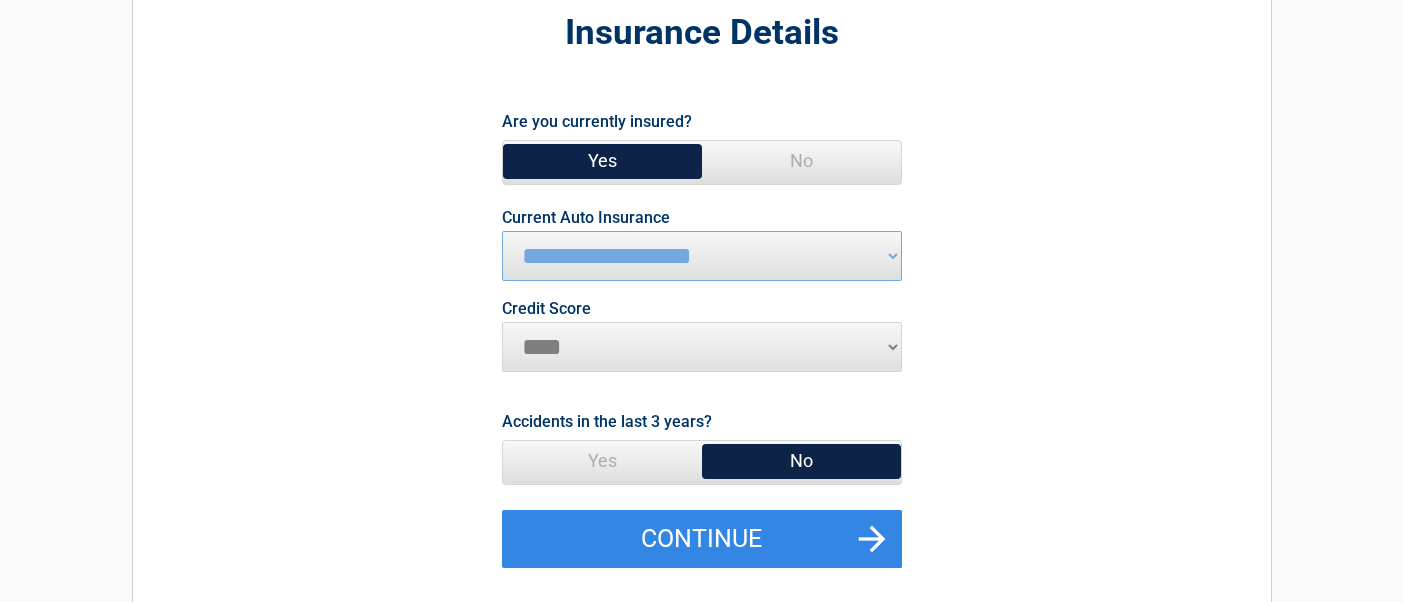 click on "No" at bounding box center [801, 461] 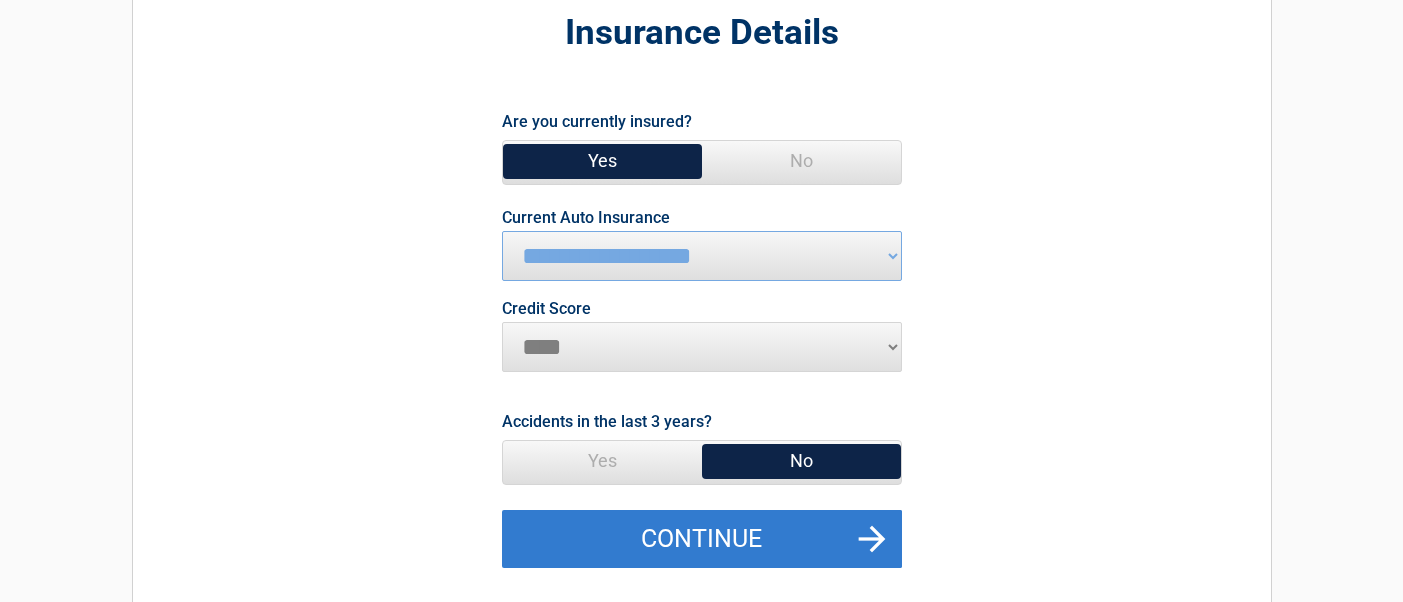 click on "Continue" at bounding box center [702, 539] 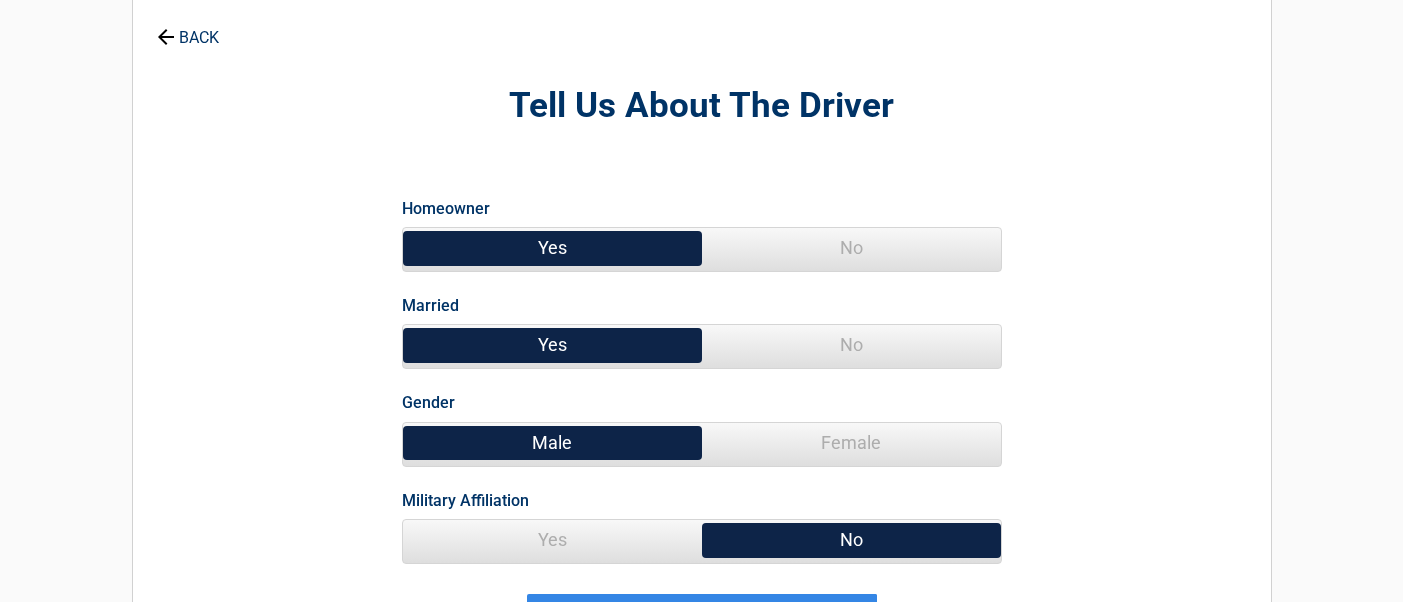 scroll, scrollTop: 0, scrollLeft: 0, axis: both 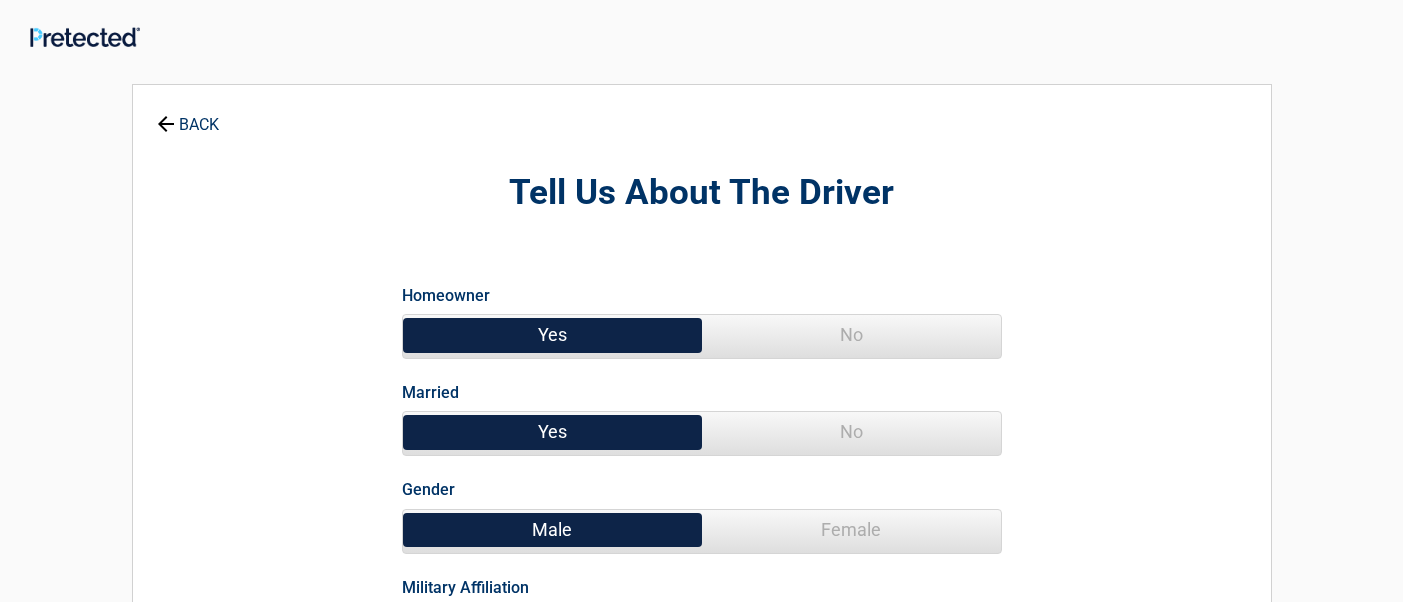 click on "Yes" at bounding box center [552, 335] 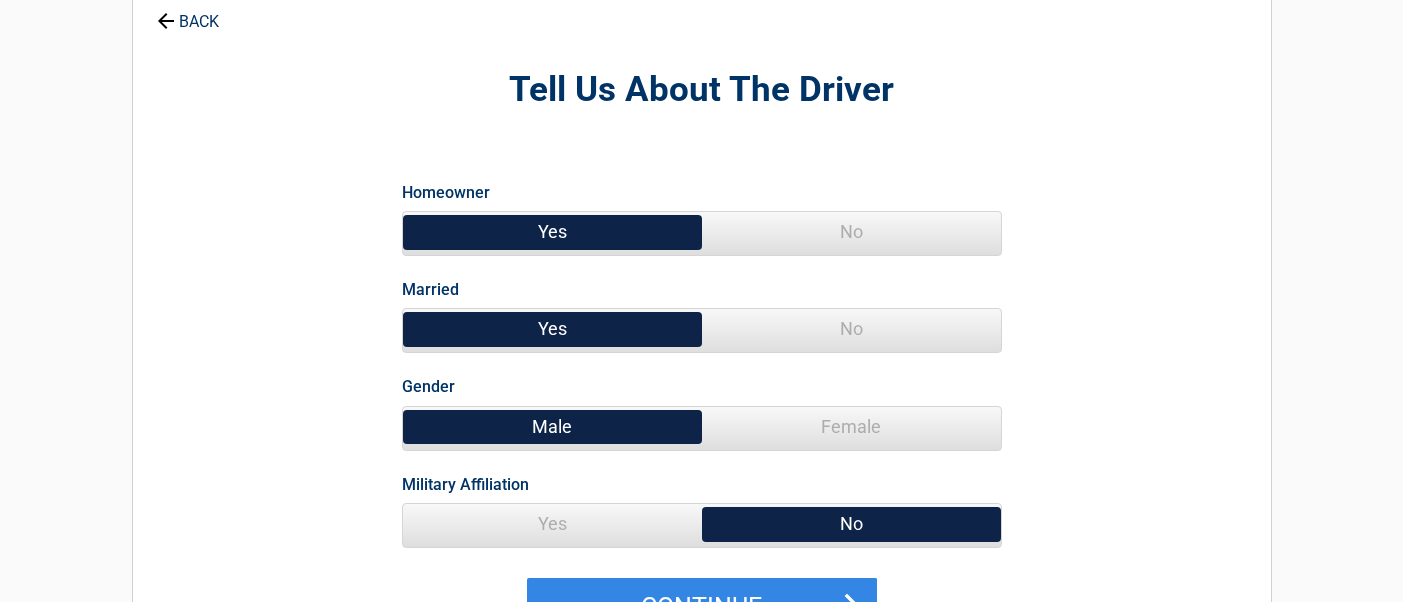 scroll, scrollTop: 120, scrollLeft: 0, axis: vertical 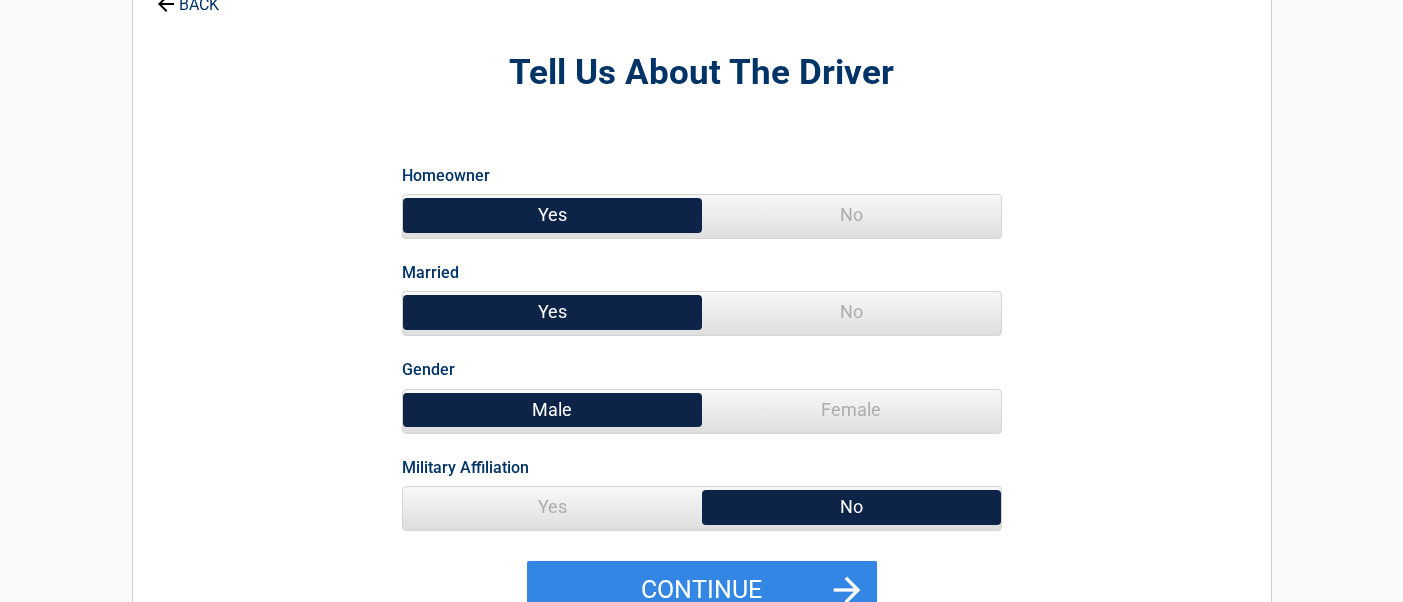 click on "Female" at bounding box center [851, 410] 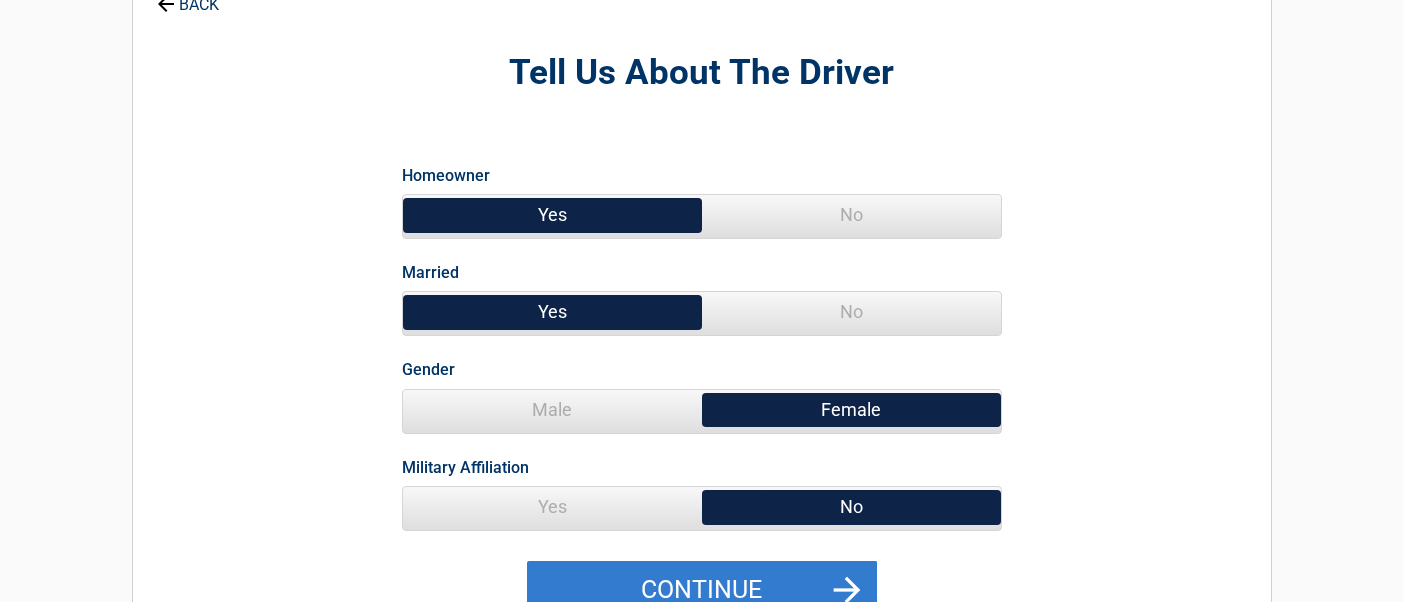 click on "Continue" at bounding box center [702, 590] 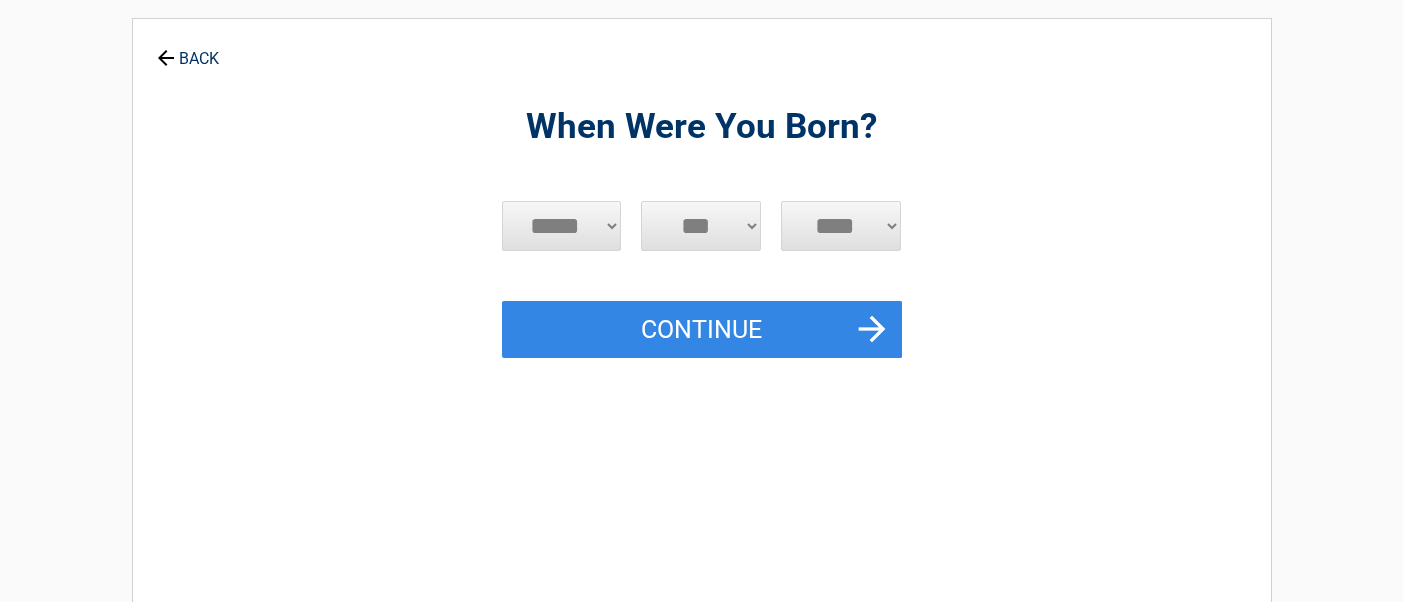 scroll, scrollTop: 0, scrollLeft: 0, axis: both 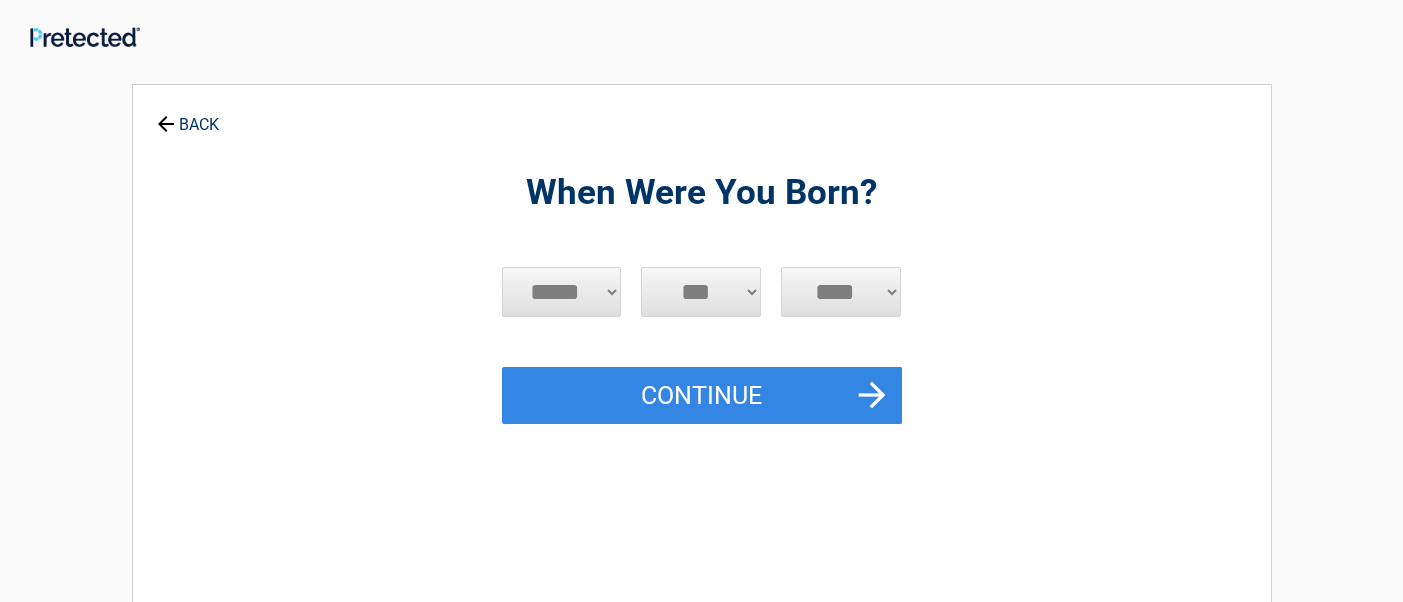 click on "*****
***
***
***
***
***
***
***
***
***
***
***
***" at bounding box center [562, 292] 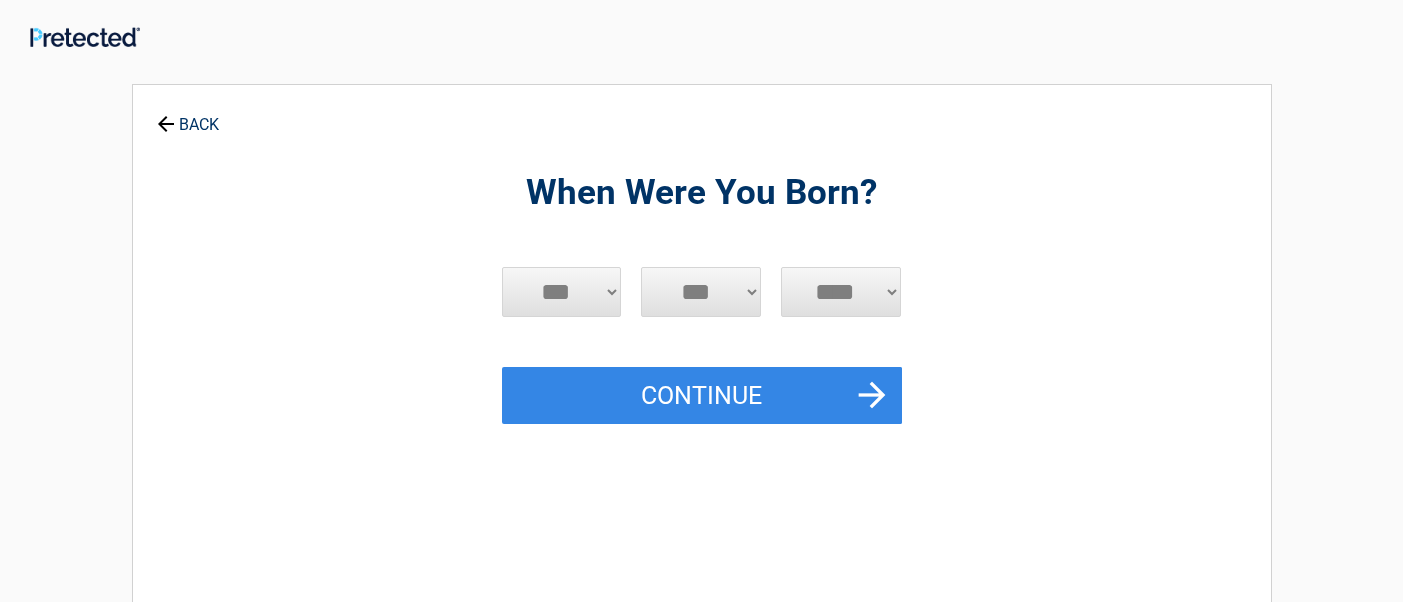 click on "*****
***
***
***
***
***
***
***
***
***
***
***
***" at bounding box center (562, 292) 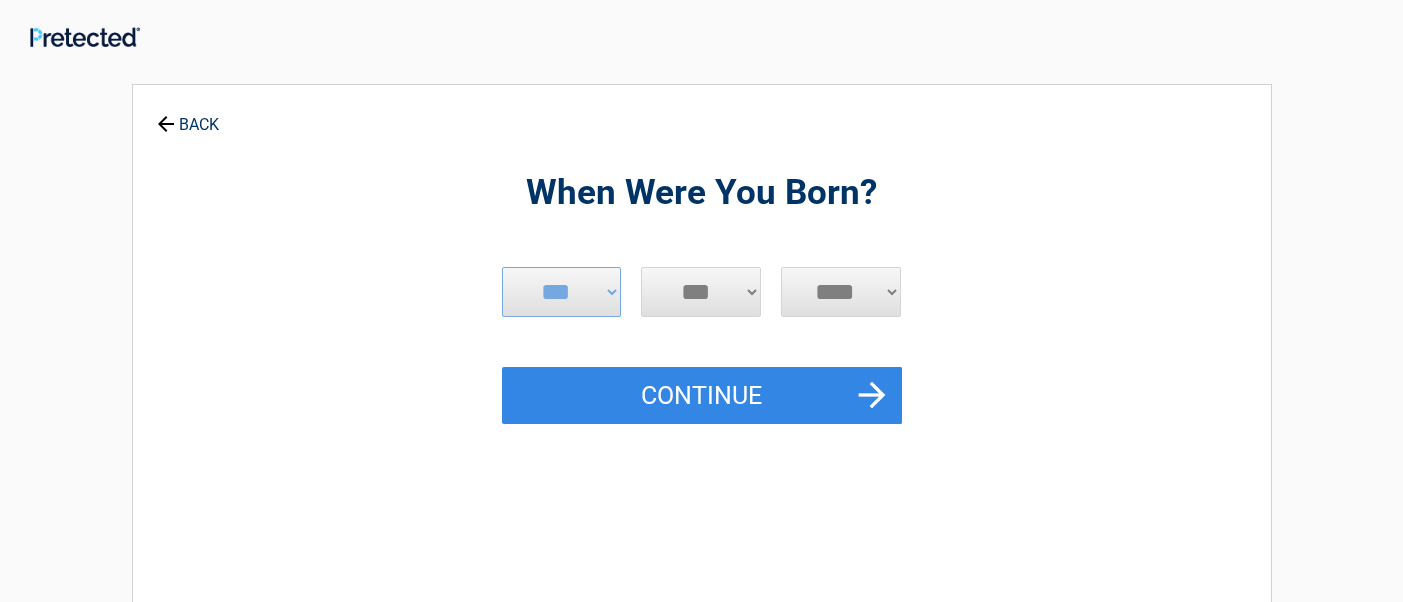 click on "*** * * * * * * * * * ** ** ** ** ** ** ** ** ** ** ** ** ** ** ** ** ** ** ** ** ** **" at bounding box center [701, 292] 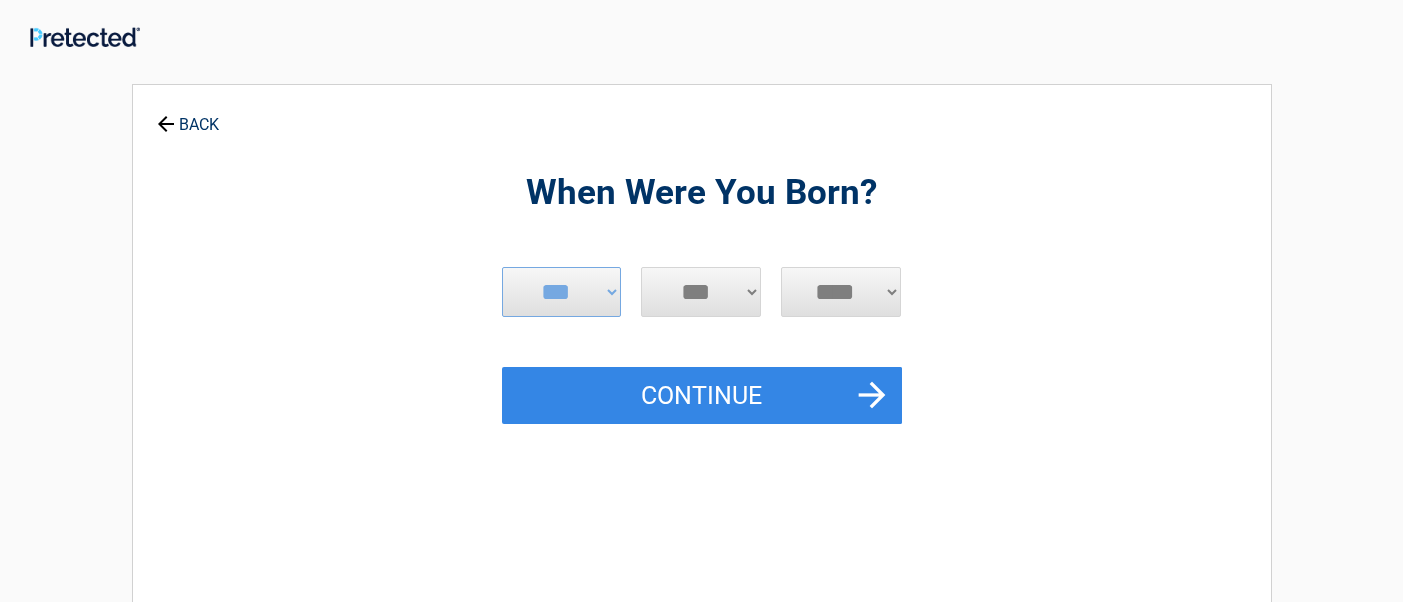 select on "**" 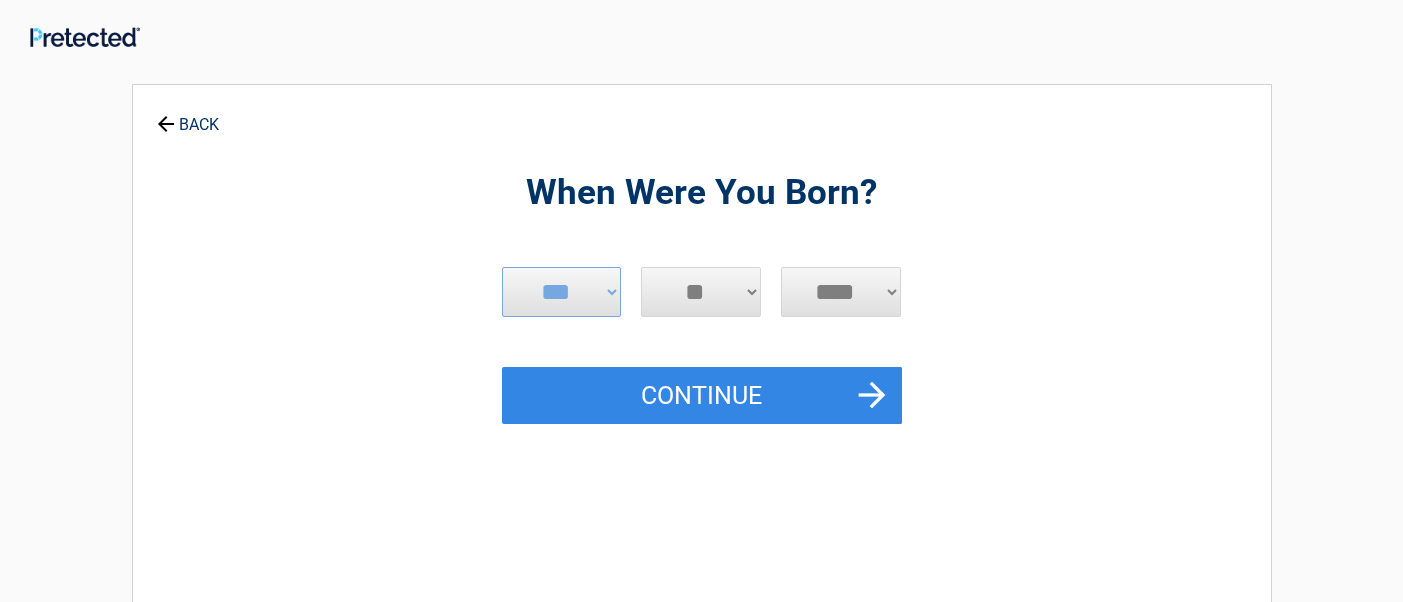 click on "*** * * * * * * * * * ** ** ** ** ** ** ** ** ** ** ** ** ** ** ** ** ** ** ** ** ** **" at bounding box center (701, 292) 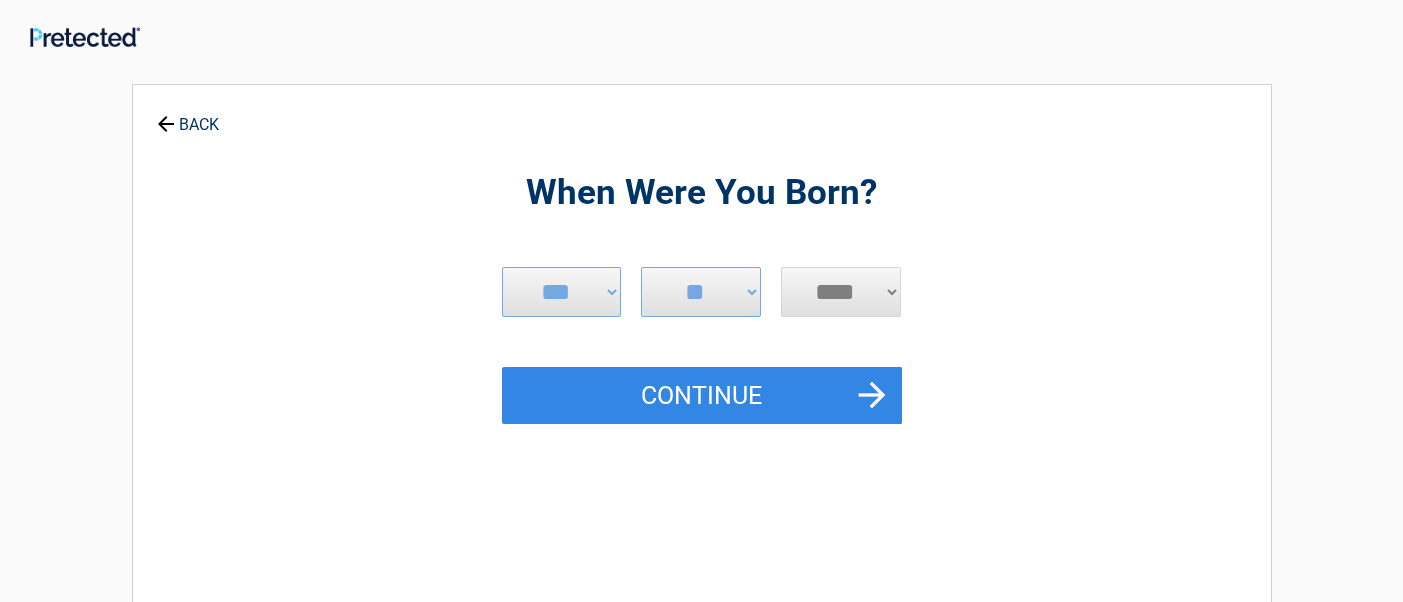 click on "****
****
****
****
****
****
****
****
****
****
****
****
****
****
****
****
****
****
****
****
****
****
****
****
****
****
****
****
****
****
****
****
****
****
****
****
****
****
****
****
****
****
****
****
****
****
****
****
****
****
****
****
****
****
****
****
****
****
****
****
****
****
****
****" at bounding box center (841, 292) 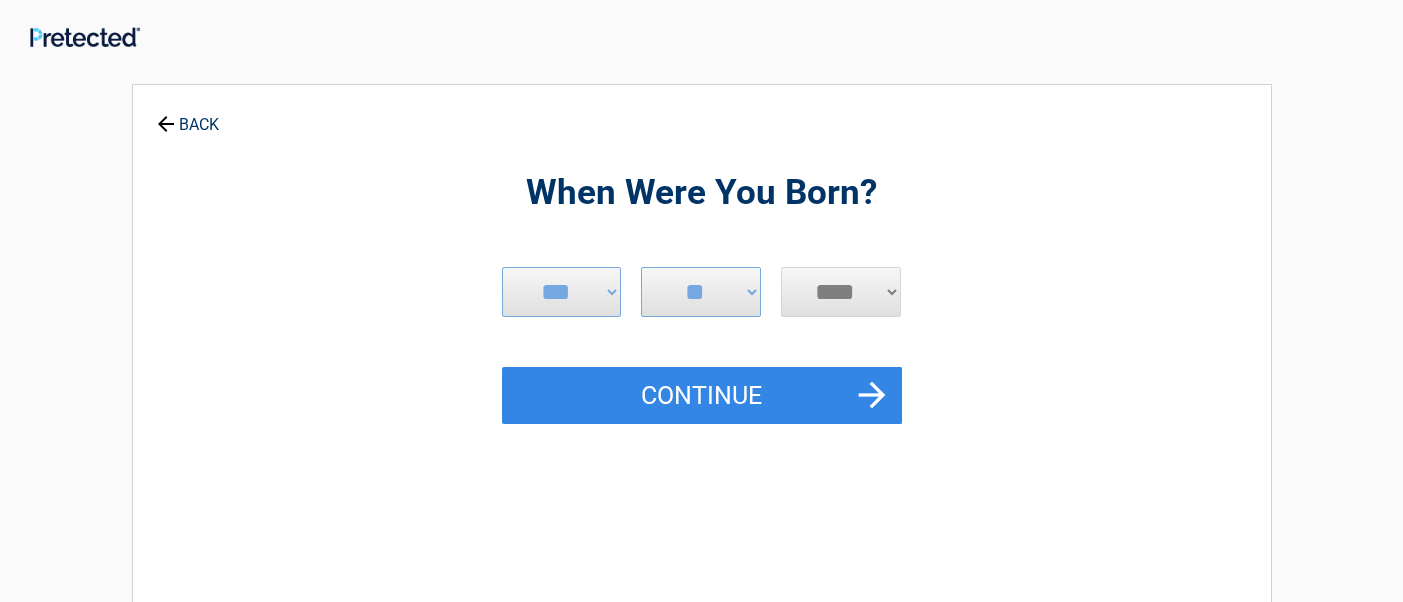 click on "****
****
****
****
****
****
****
****
****
****
****
****
****
****
****
****
****
****
****
****
****
****
****
****
****
****
****
****
****
****
****
****
****
****
****
****
****
****
****
****
****
****
****
****
****
****
****
****
****
****
****
****
****
****
****
****
****
****
****
****
****
****
****
****" at bounding box center [841, 292] 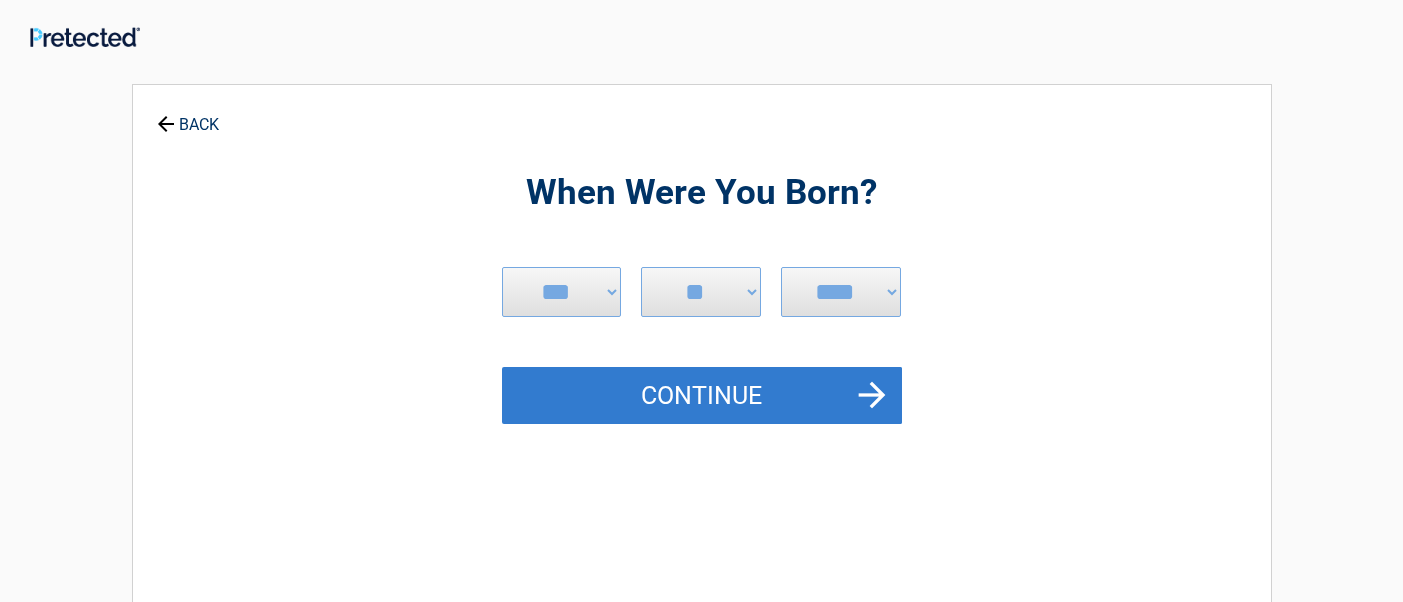 click on "Continue" at bounding box center (702, 396) 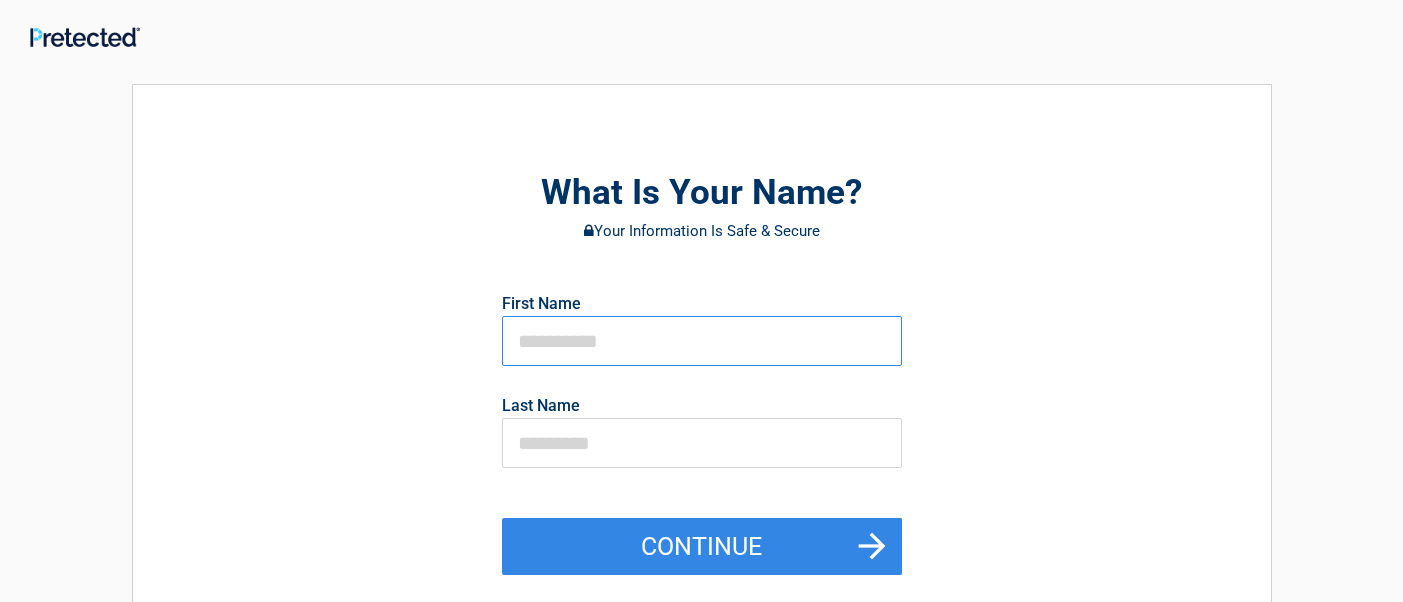 click at bounding box center (702, 341) 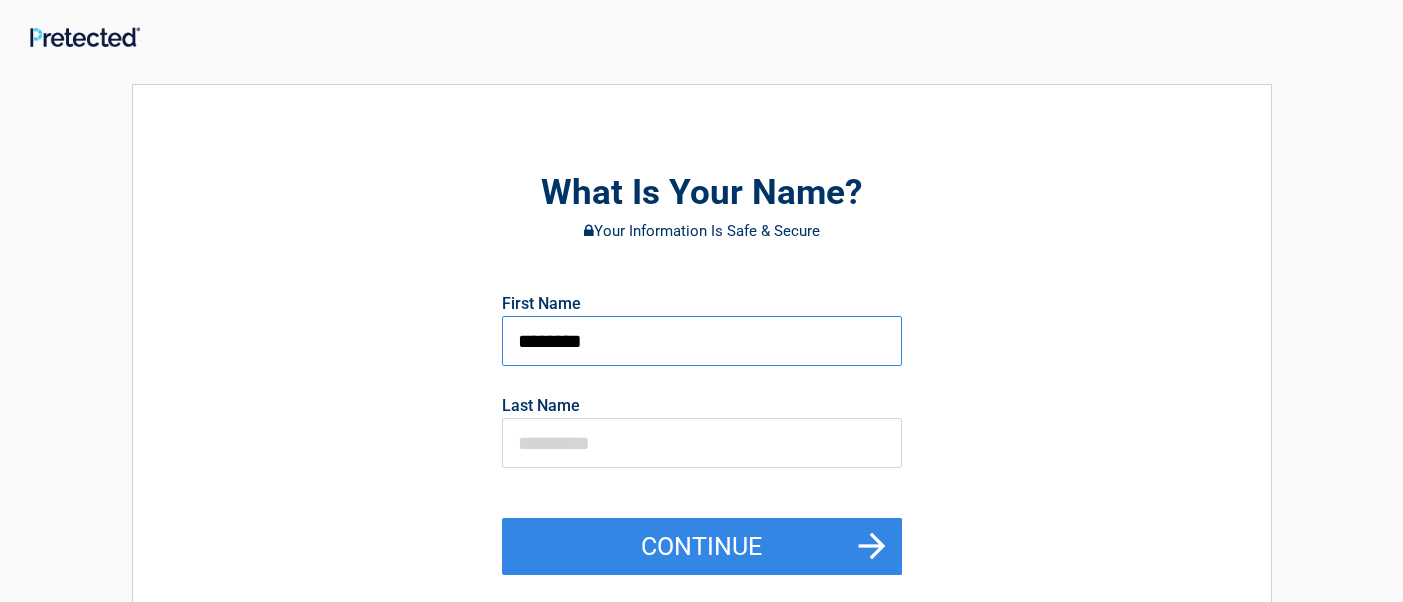 type on "********" 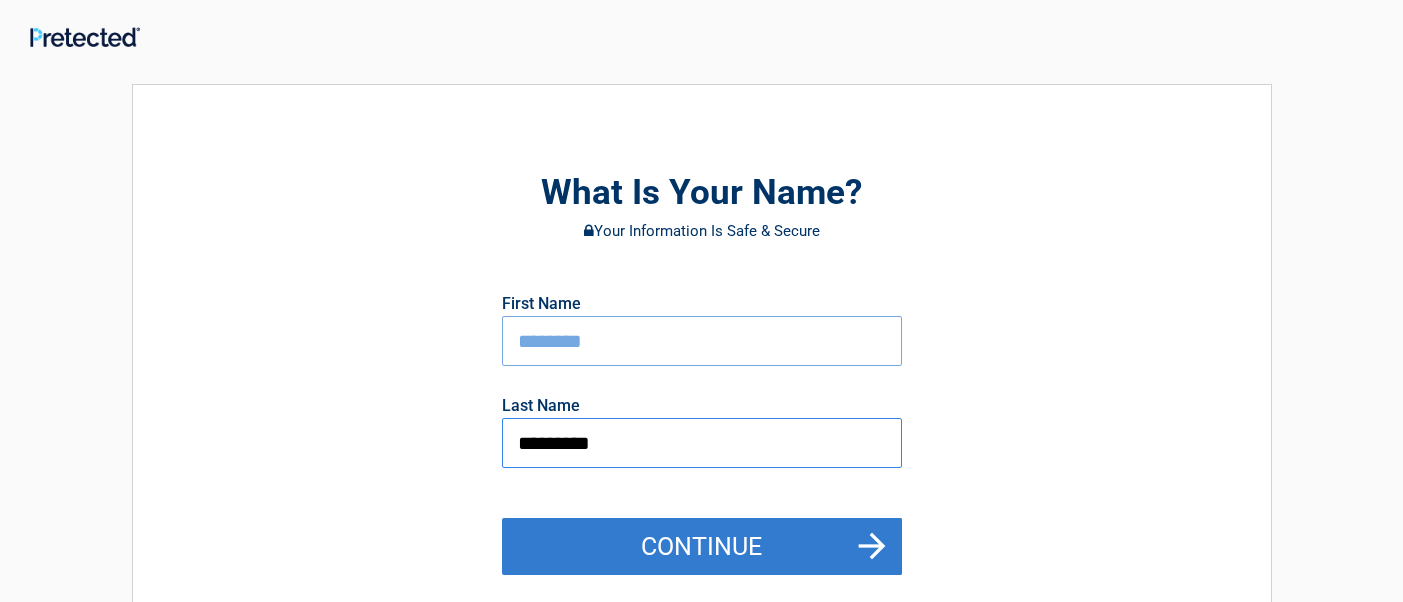 type on "*********" 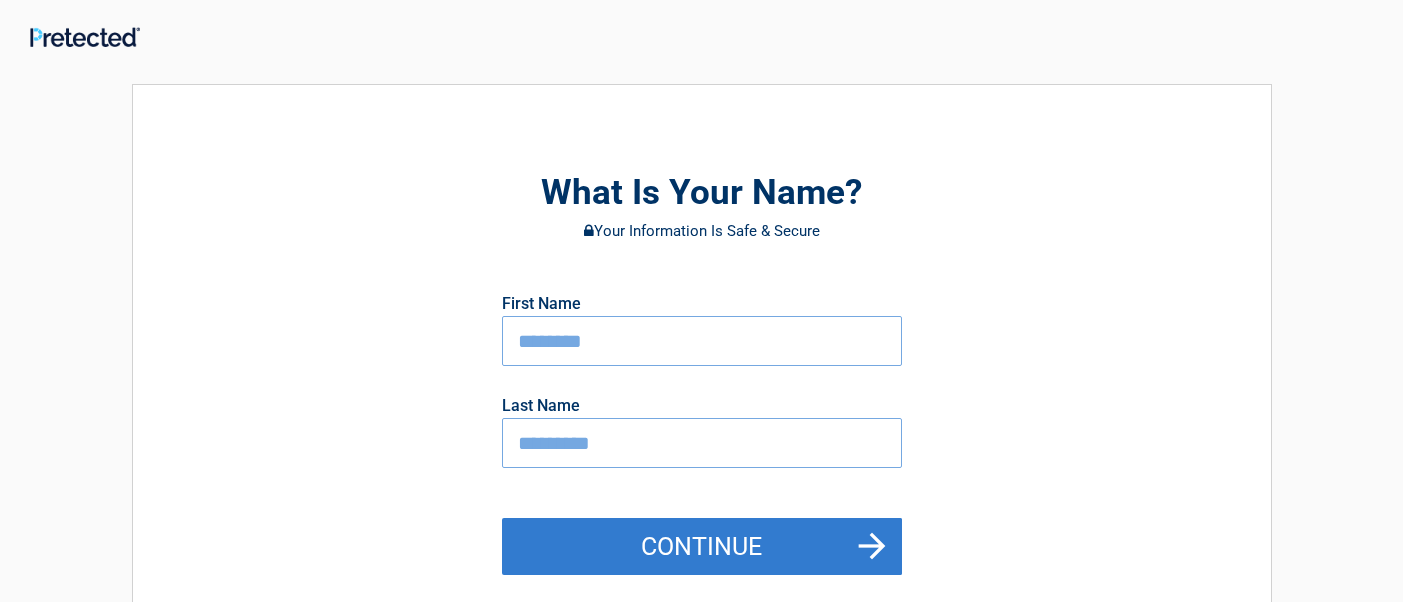 click on "Continue" at bounding box center [702, 547] 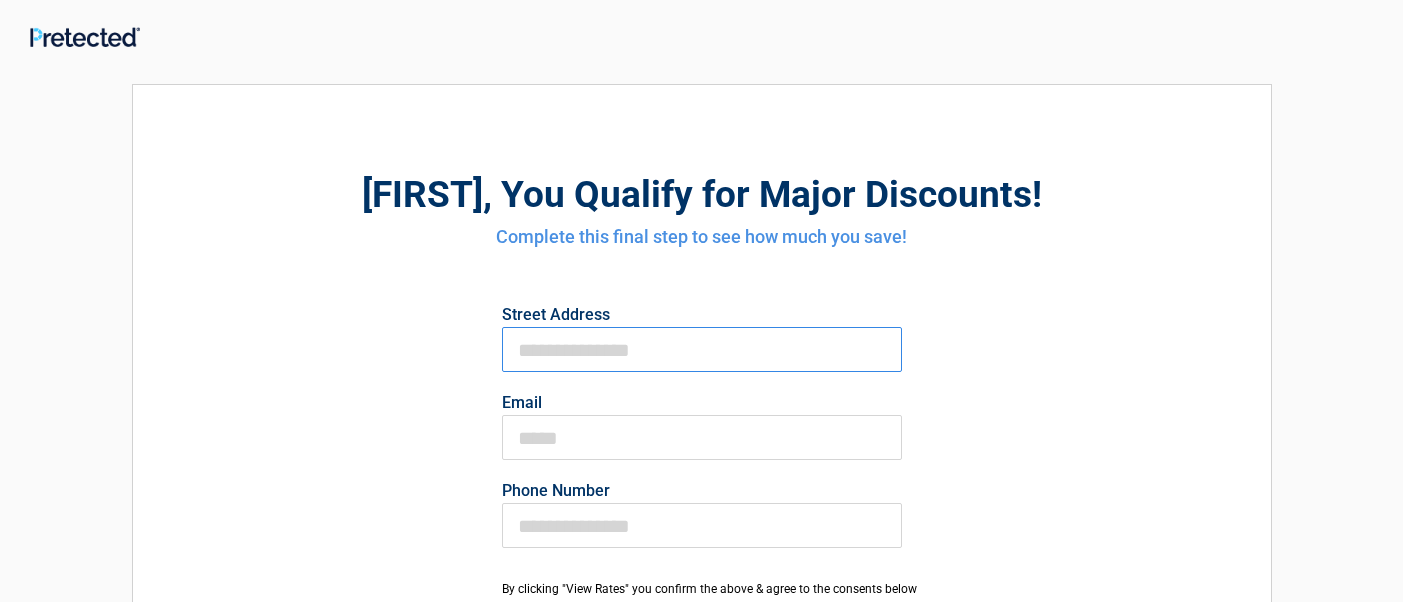 click on "First Name" at bounding box center (702, 349) 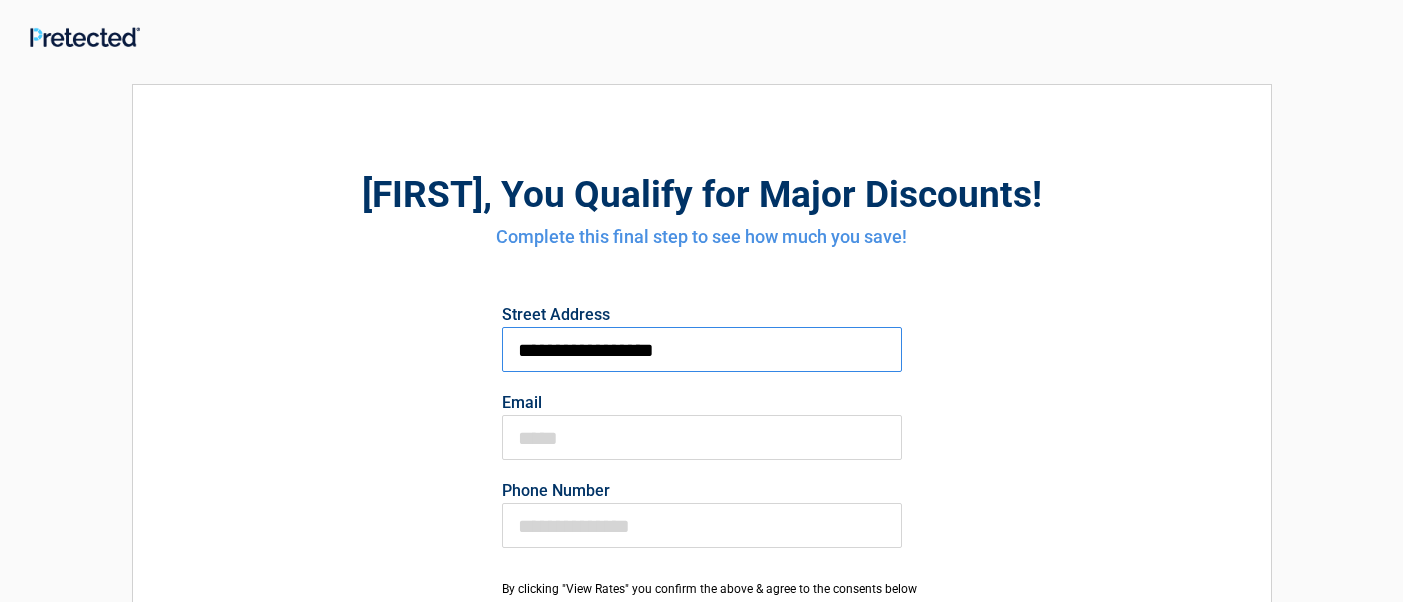 type on "**********" 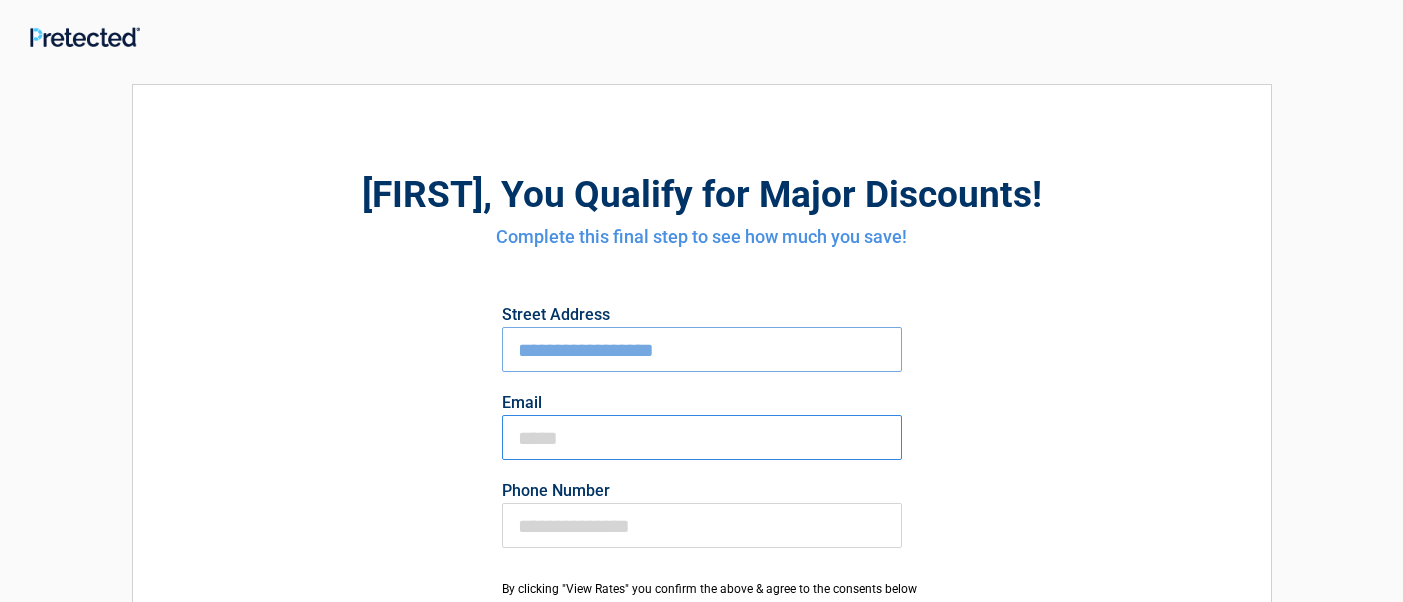 click on "Email" at bounding box center (702, 437) 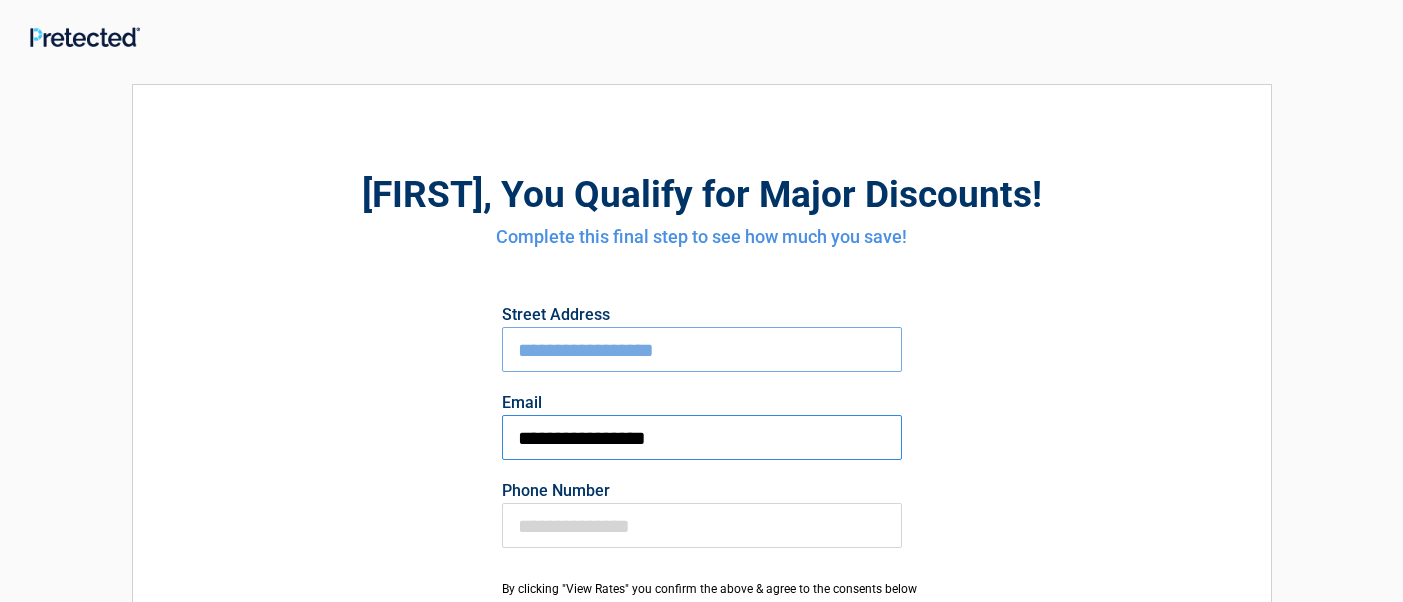 type on "**********" 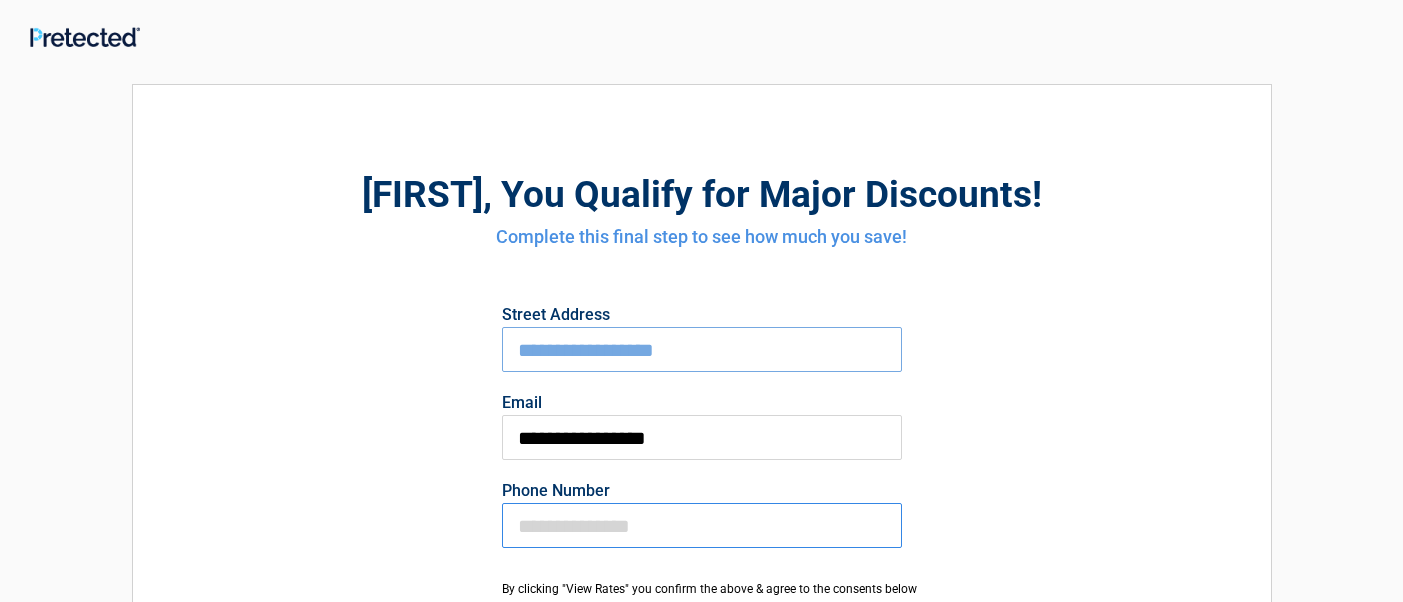 click on "Phone Number" at bounding box center [702, 525] 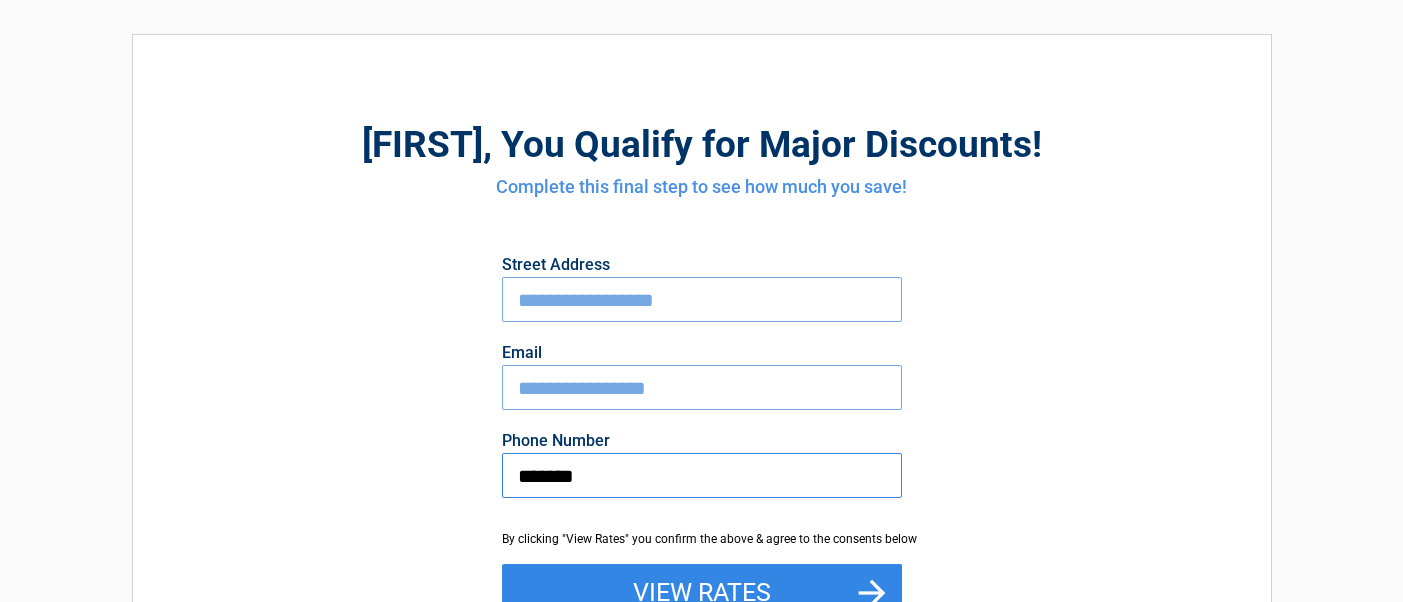 scroll, scrollTop: 100, scrollLeft: 0, axis: vertical 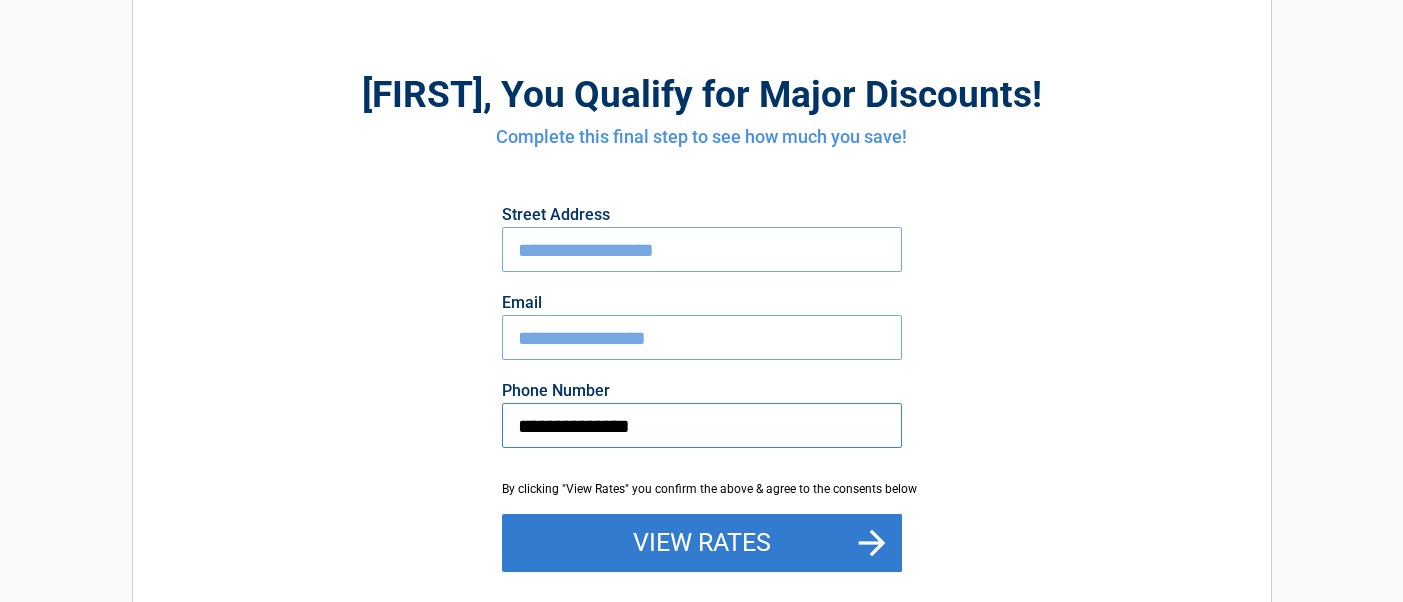 type on "**********" 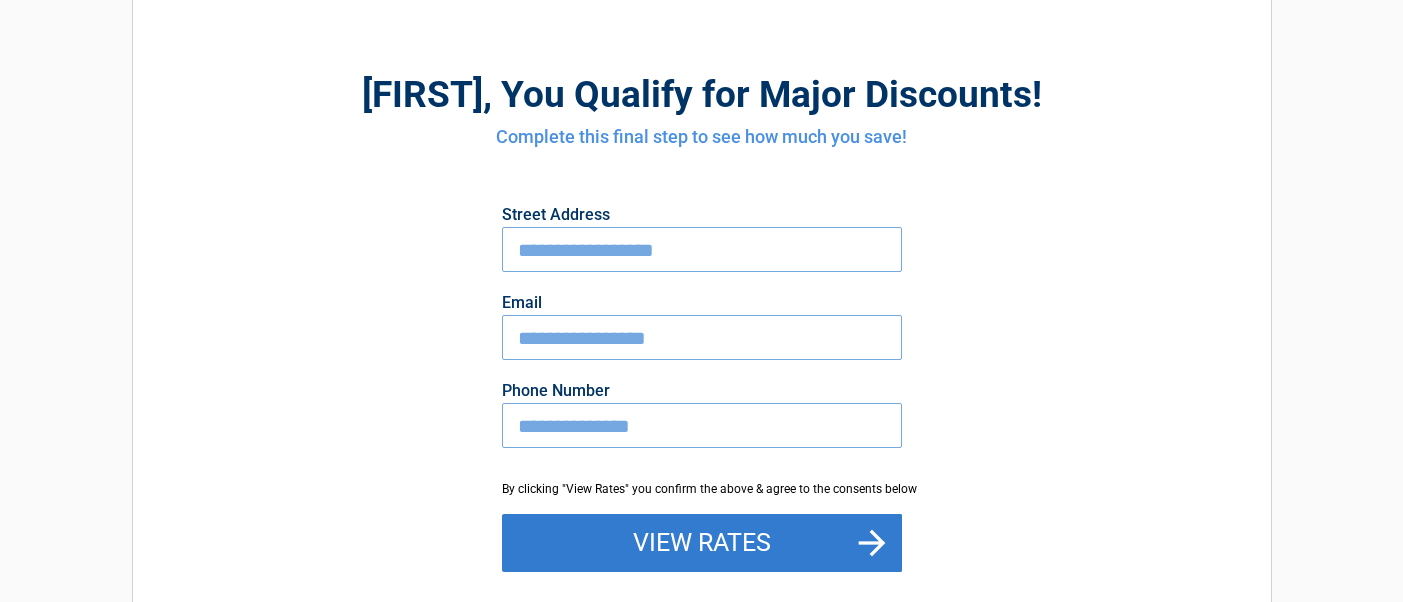 click on "View Rates" at bounding box center [702, 543] 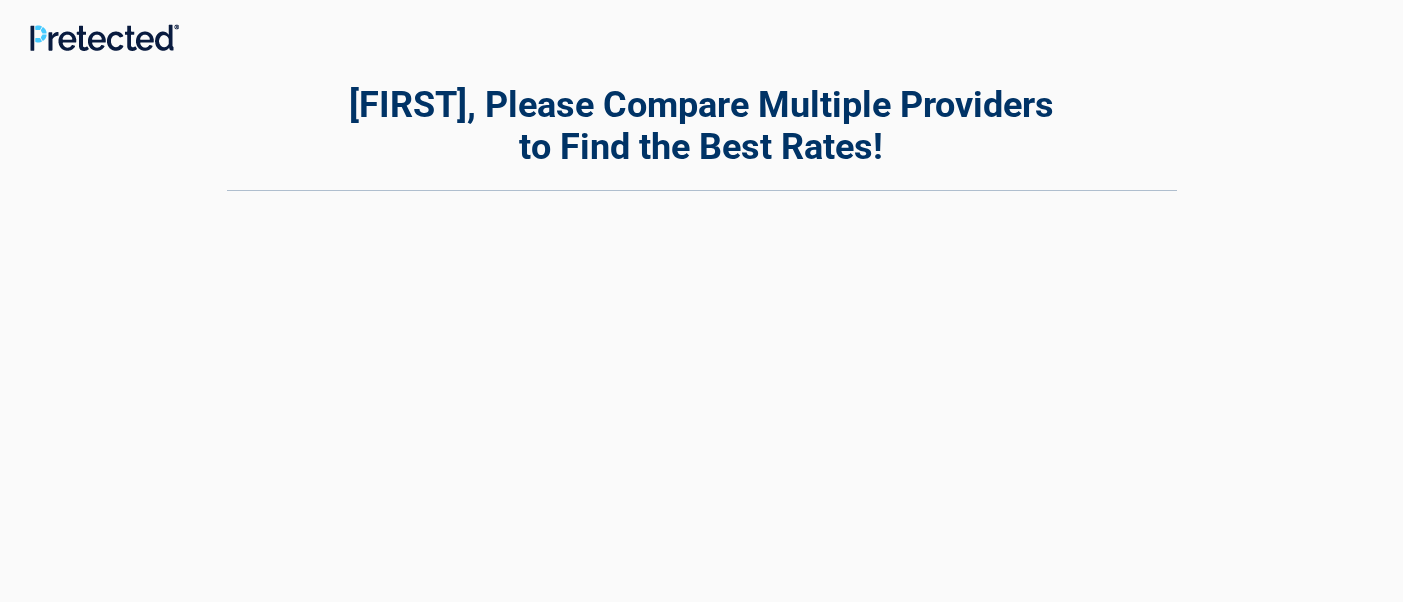 scroll, scrollTop: 0, scrollLeft: 0, axis: both 